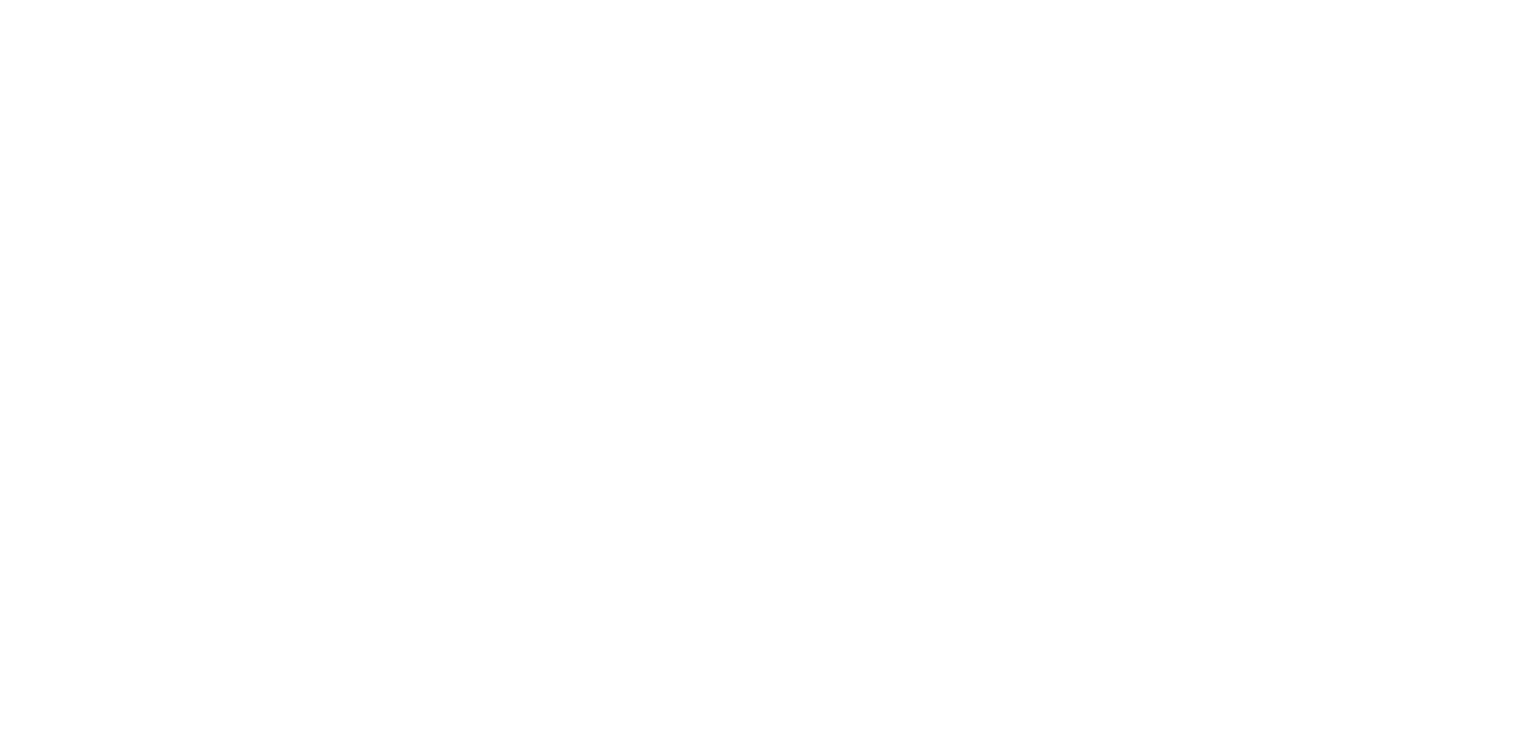 scroll, scrollTop: 0, scrollLeft: 0, axis: both 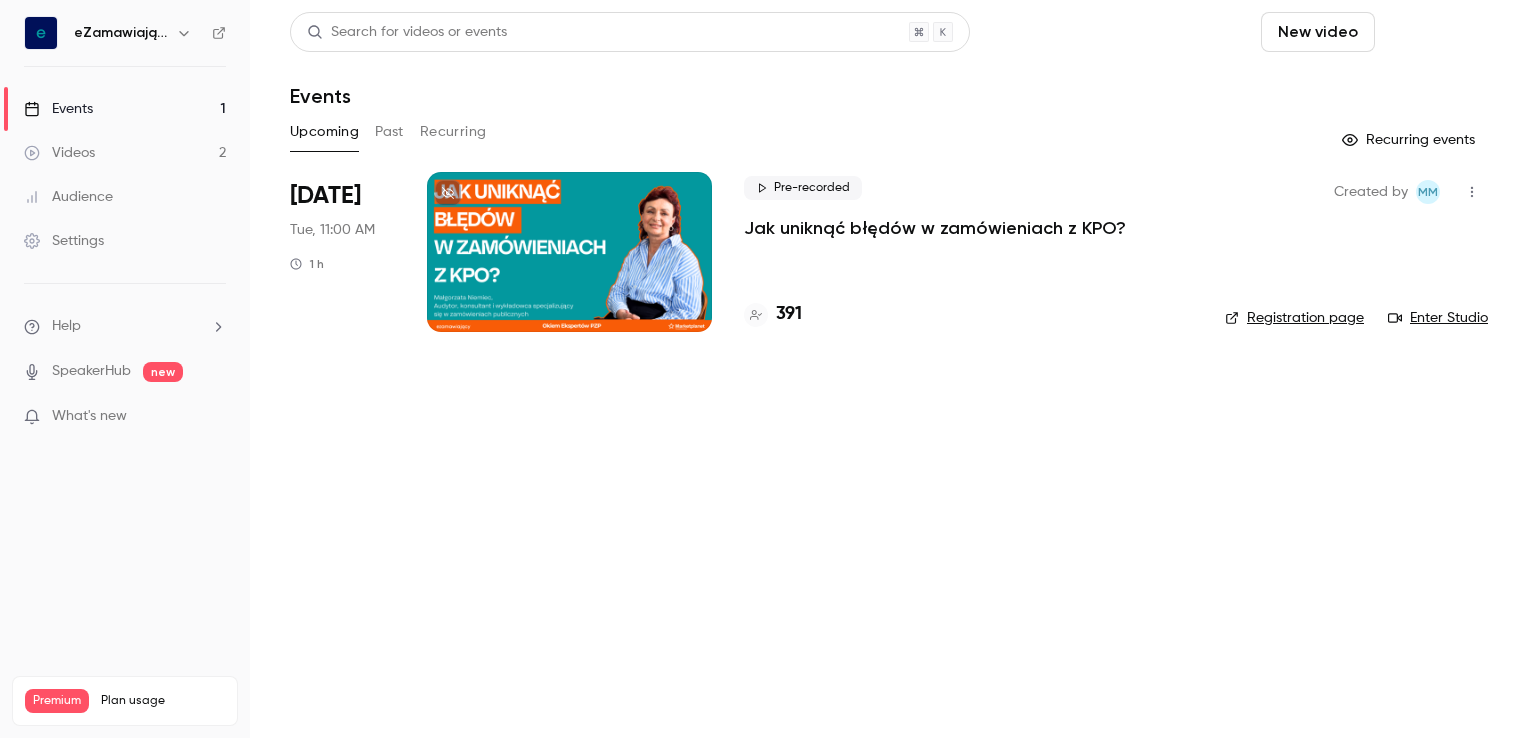 click on "Schedule" at bounding box center [1435, 32] 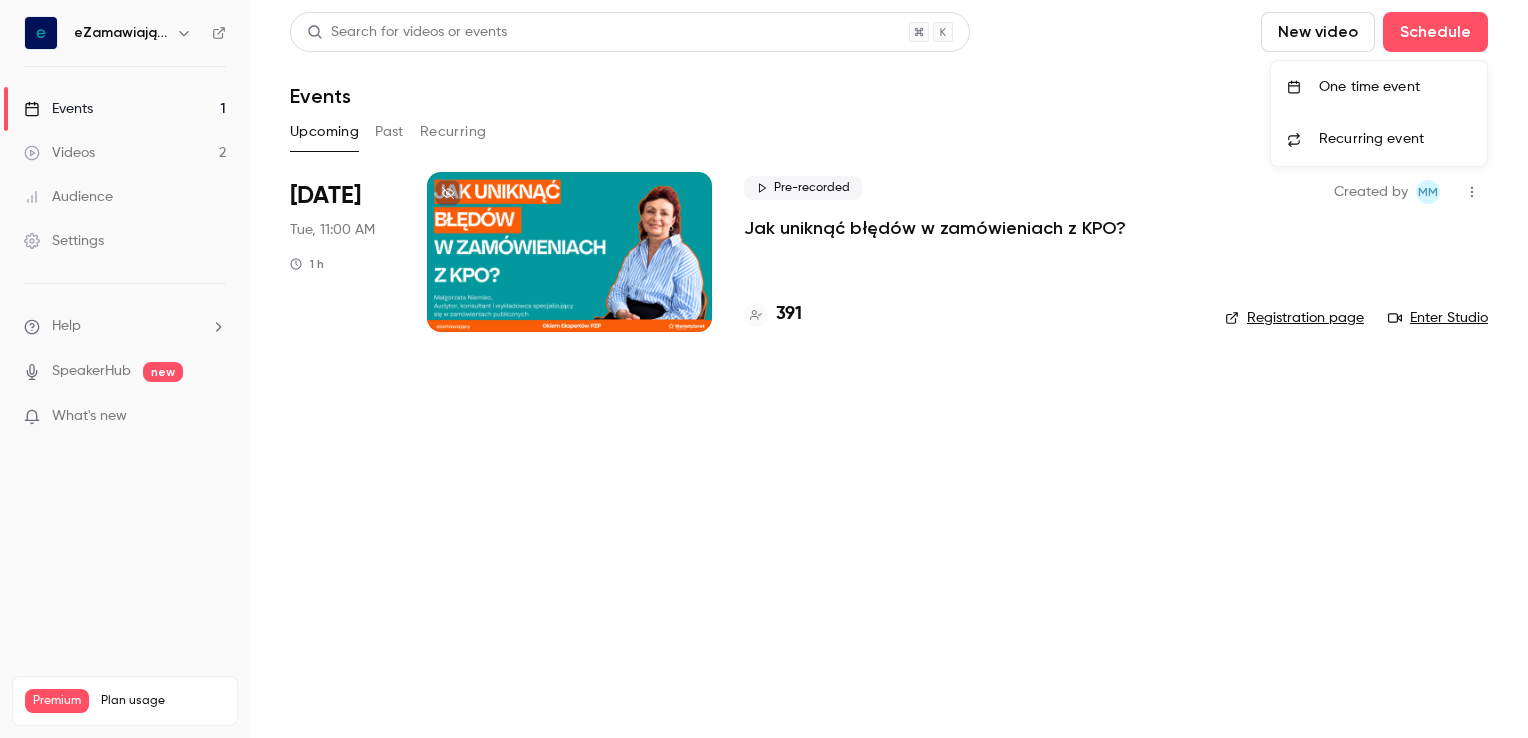 click on "One time event" at bounding box center [1395, 87] 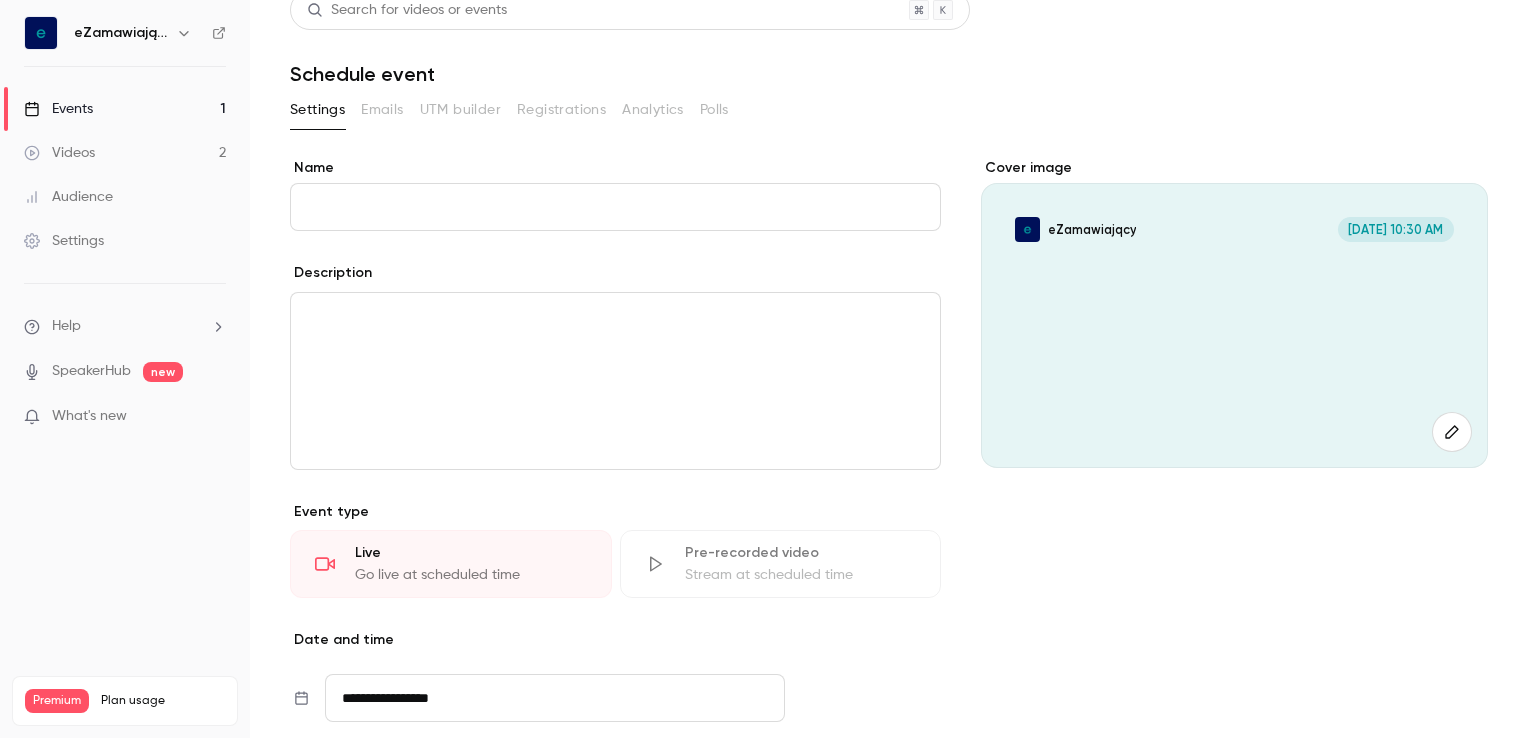 scroll, scrollTop: 0, scrollLeft: 0, axis: both 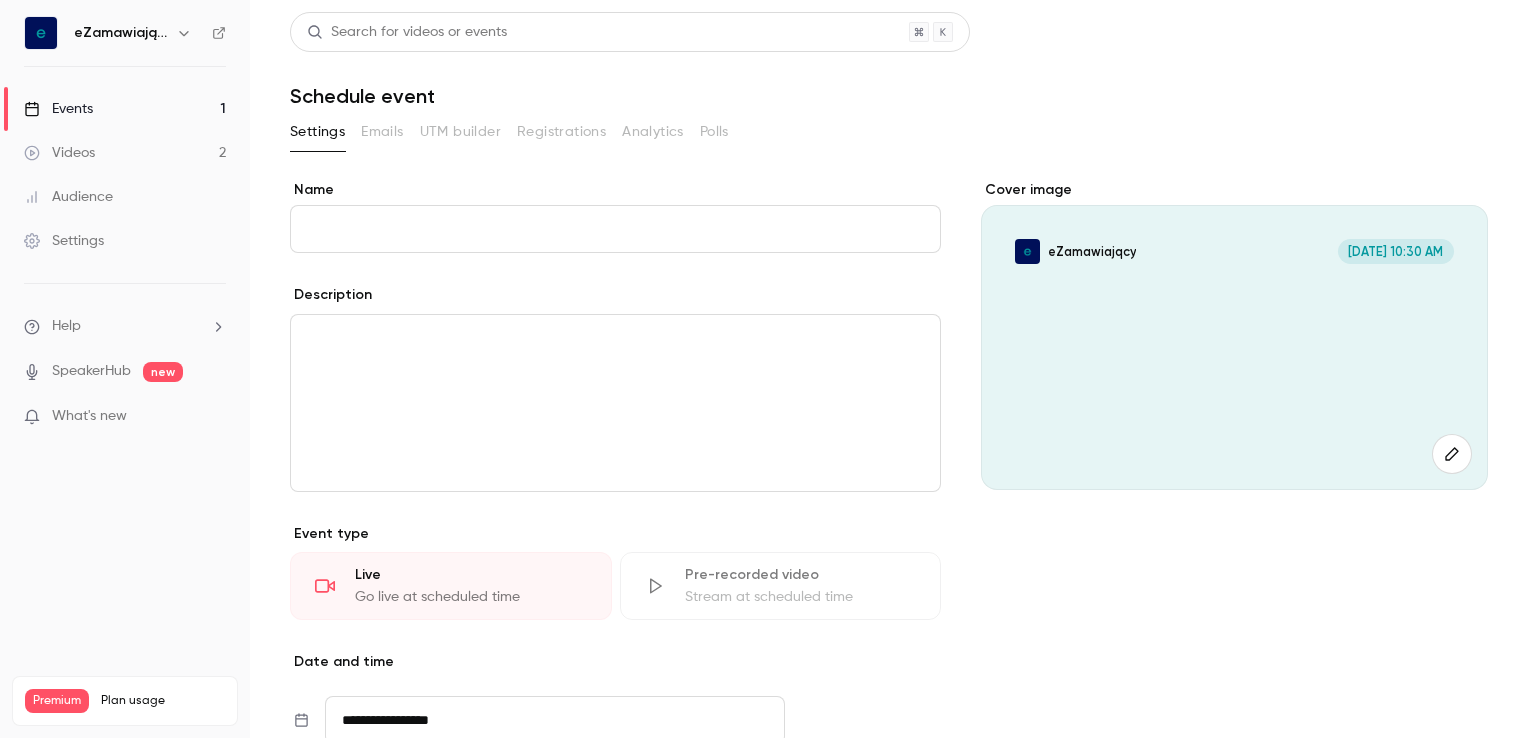 click 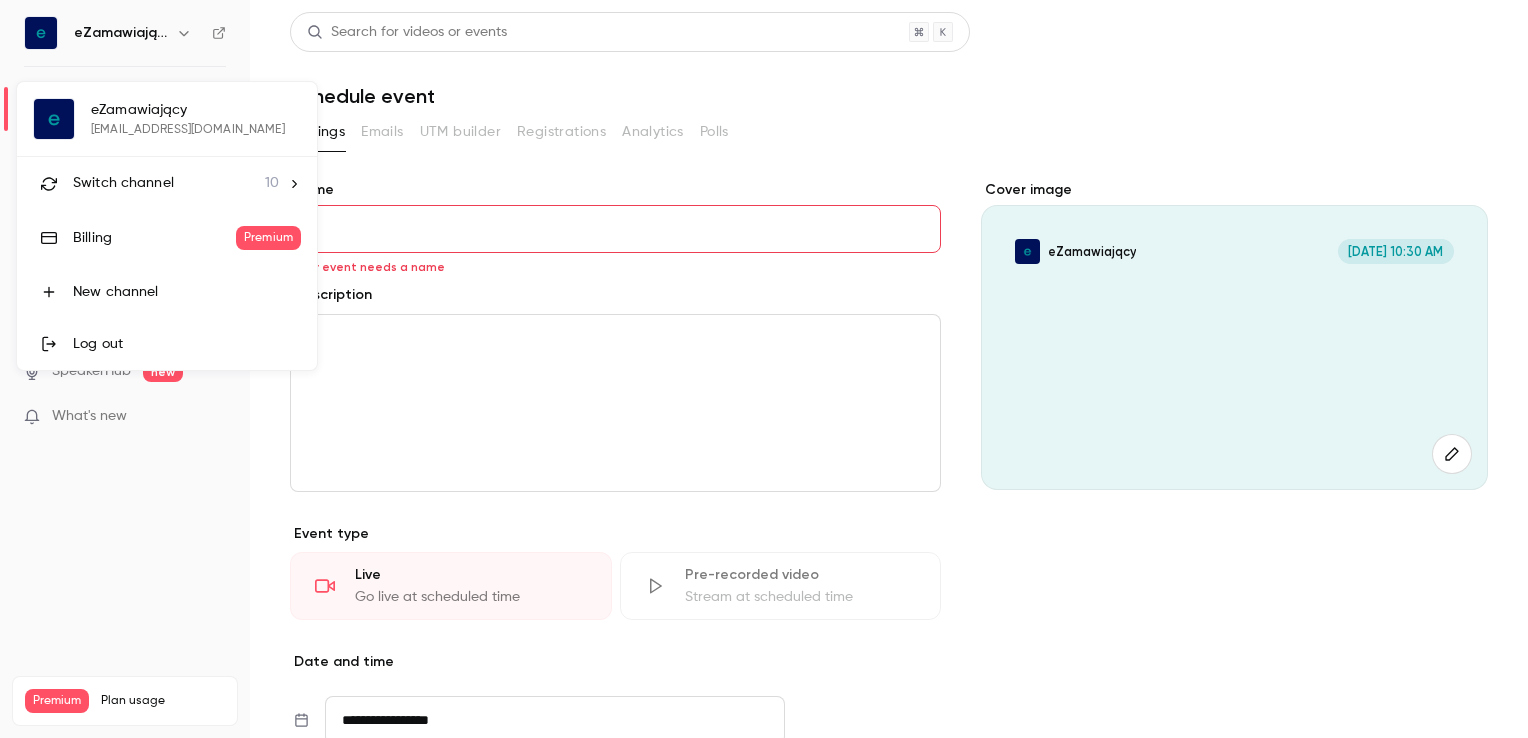 click on "Switch channel" at bounding box center (123, 183) 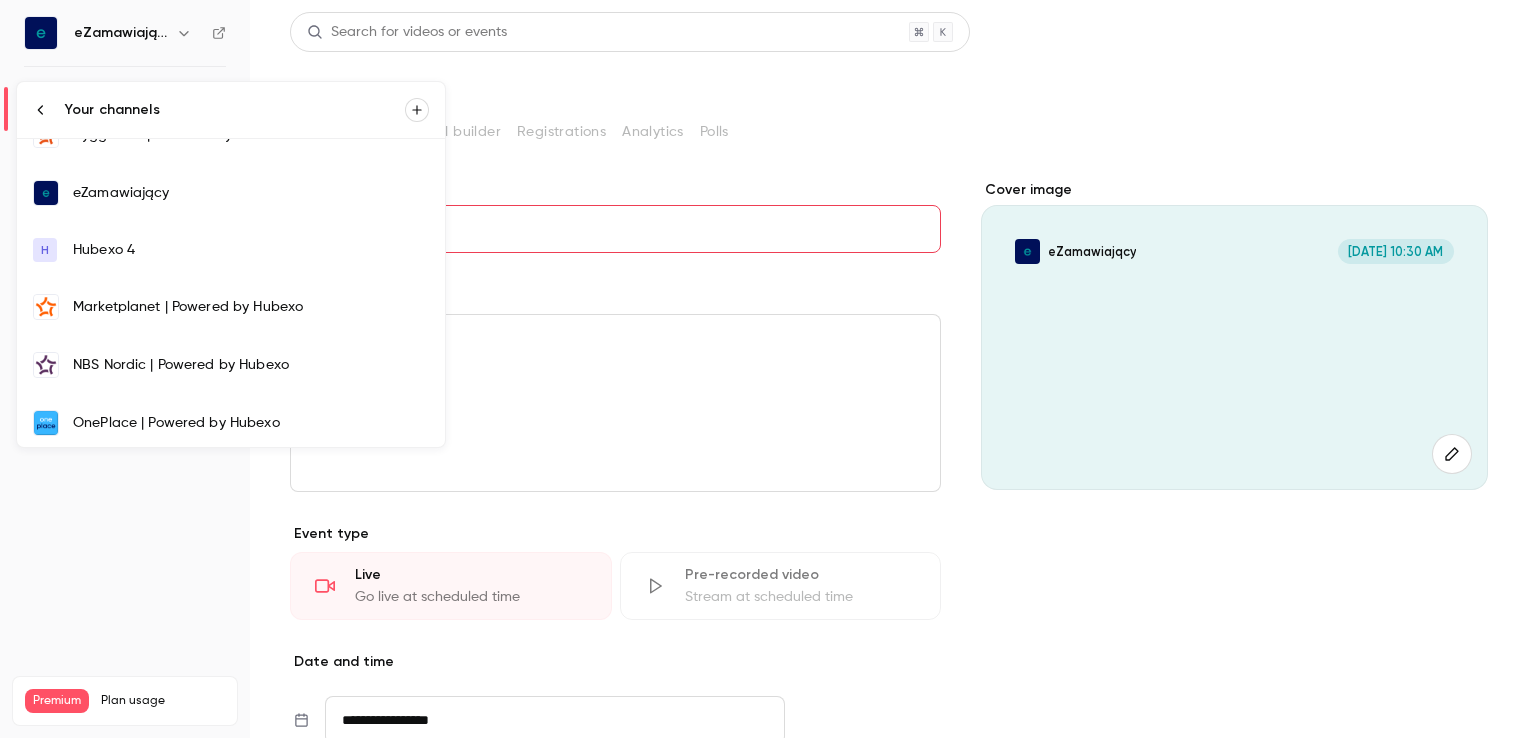 scroll, scrollTop: 264, scrollLeft: 0, axis: vertical 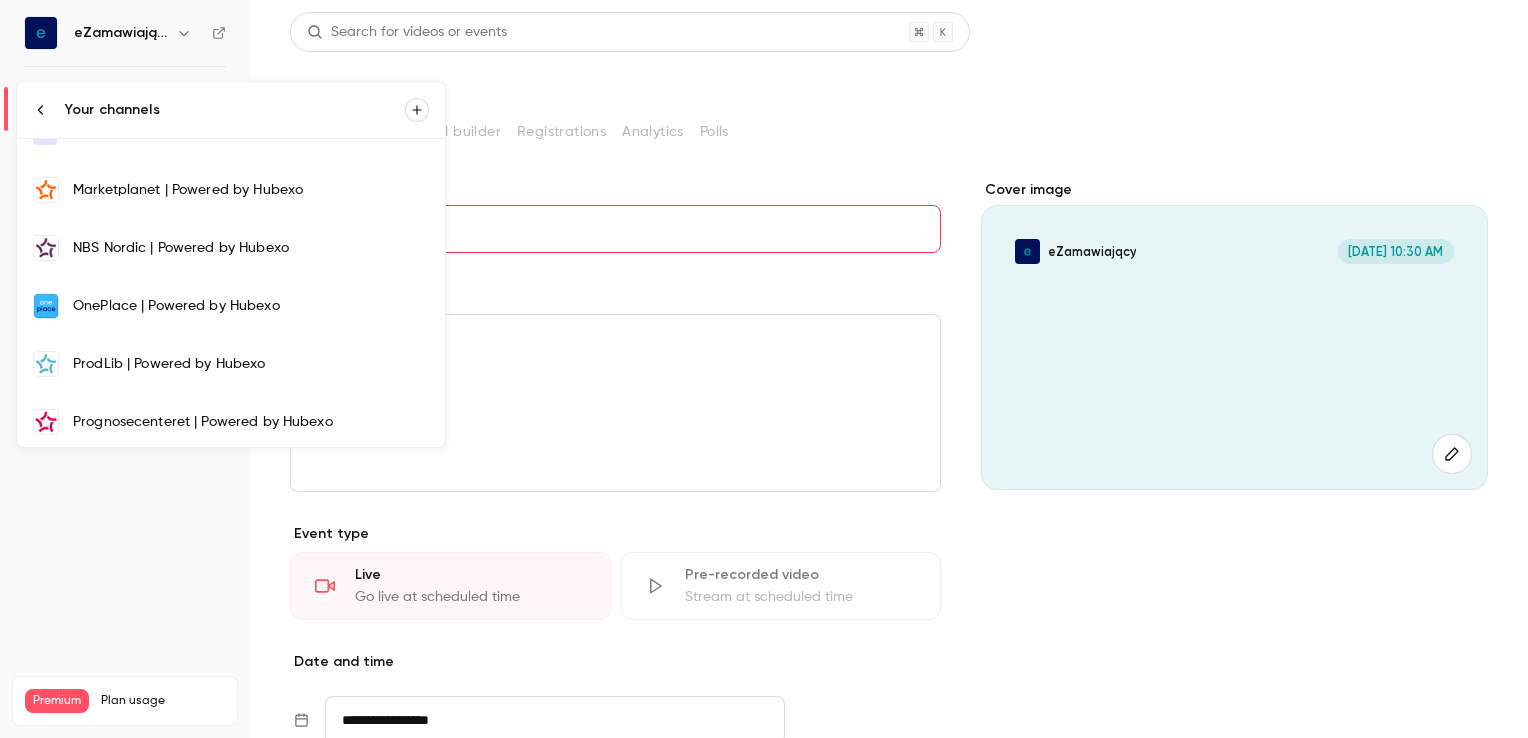 click on "OnePlace | Powered by Hubexo" at bounding box center [251, 306] 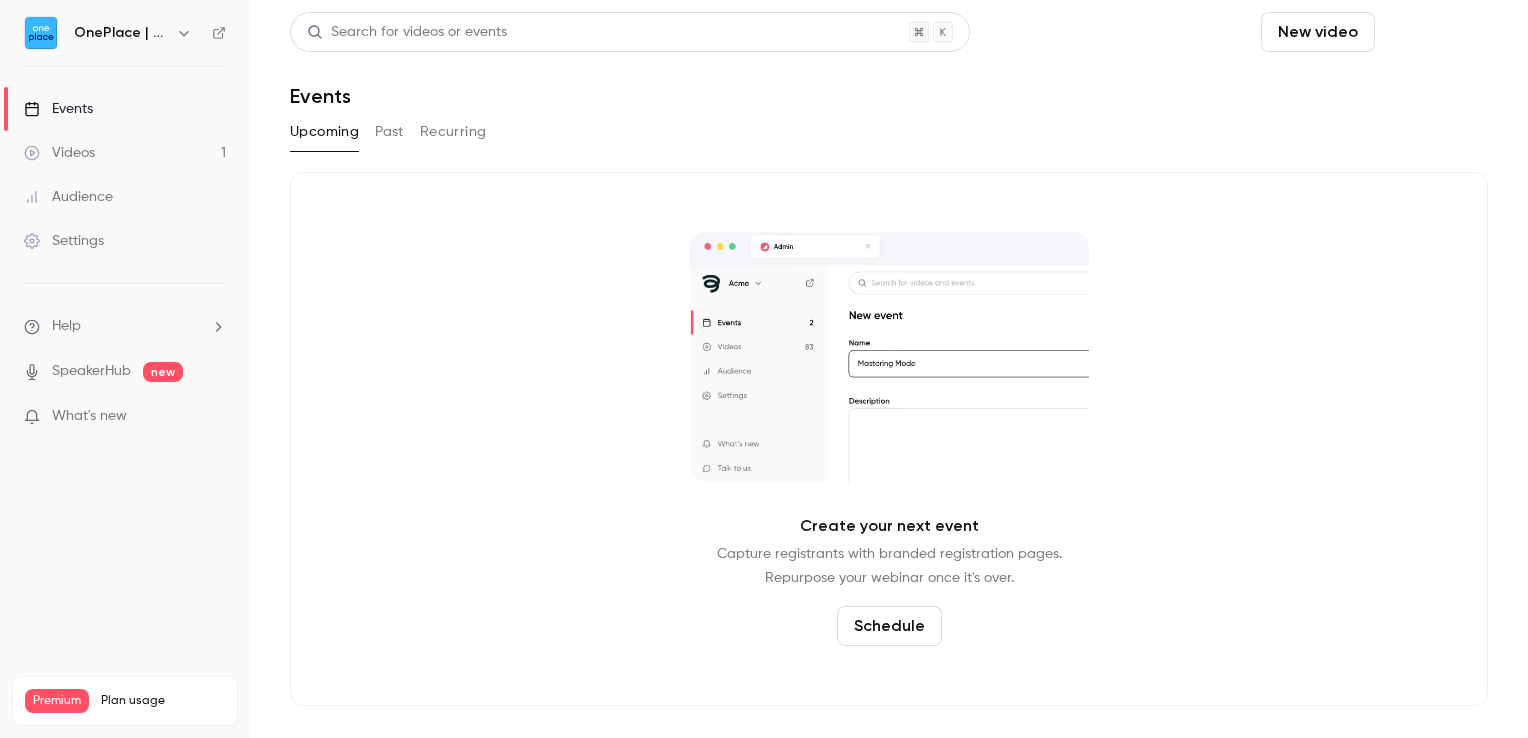 click on "Schedule" at bounding box center (1435, 32) 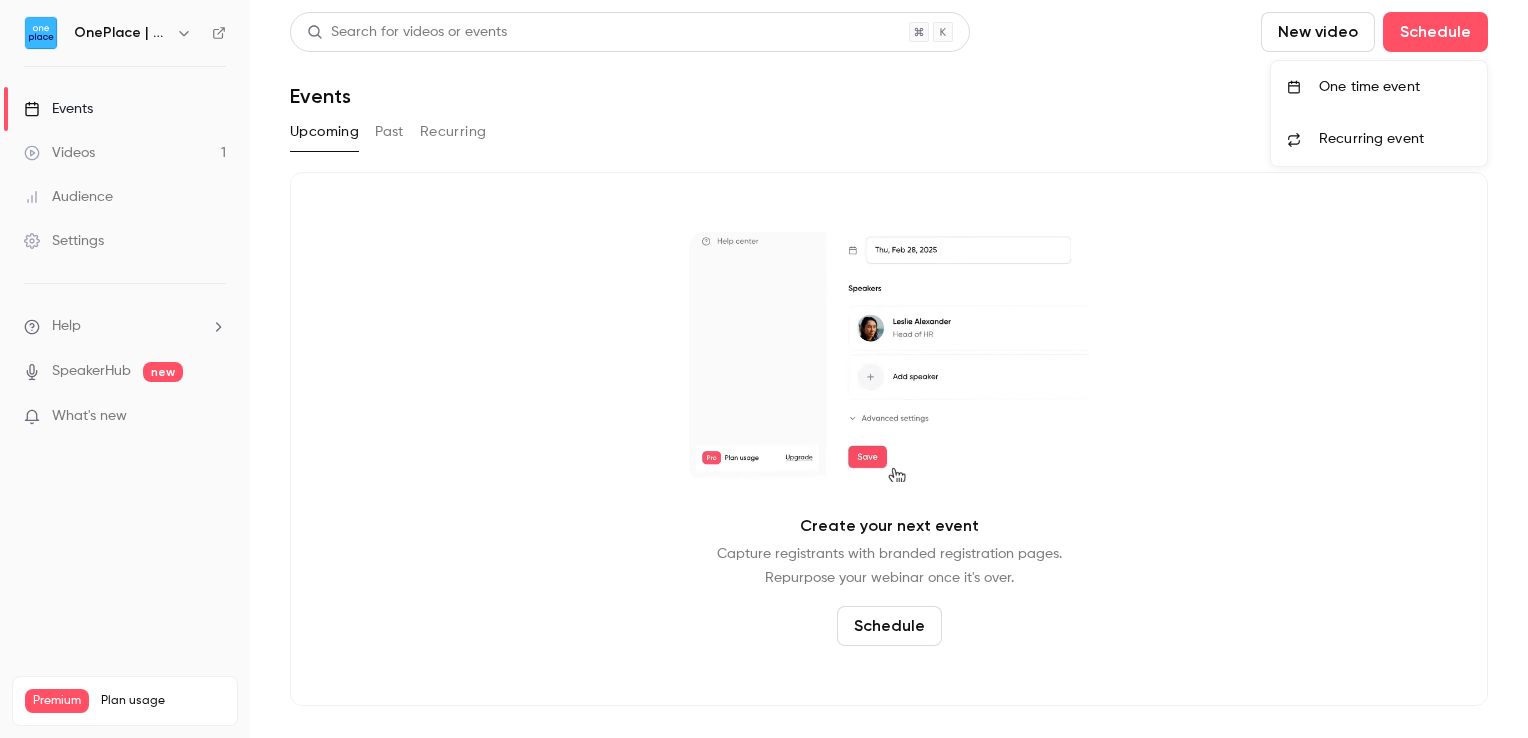click on "One time event" at bounding box center (1395, 87) 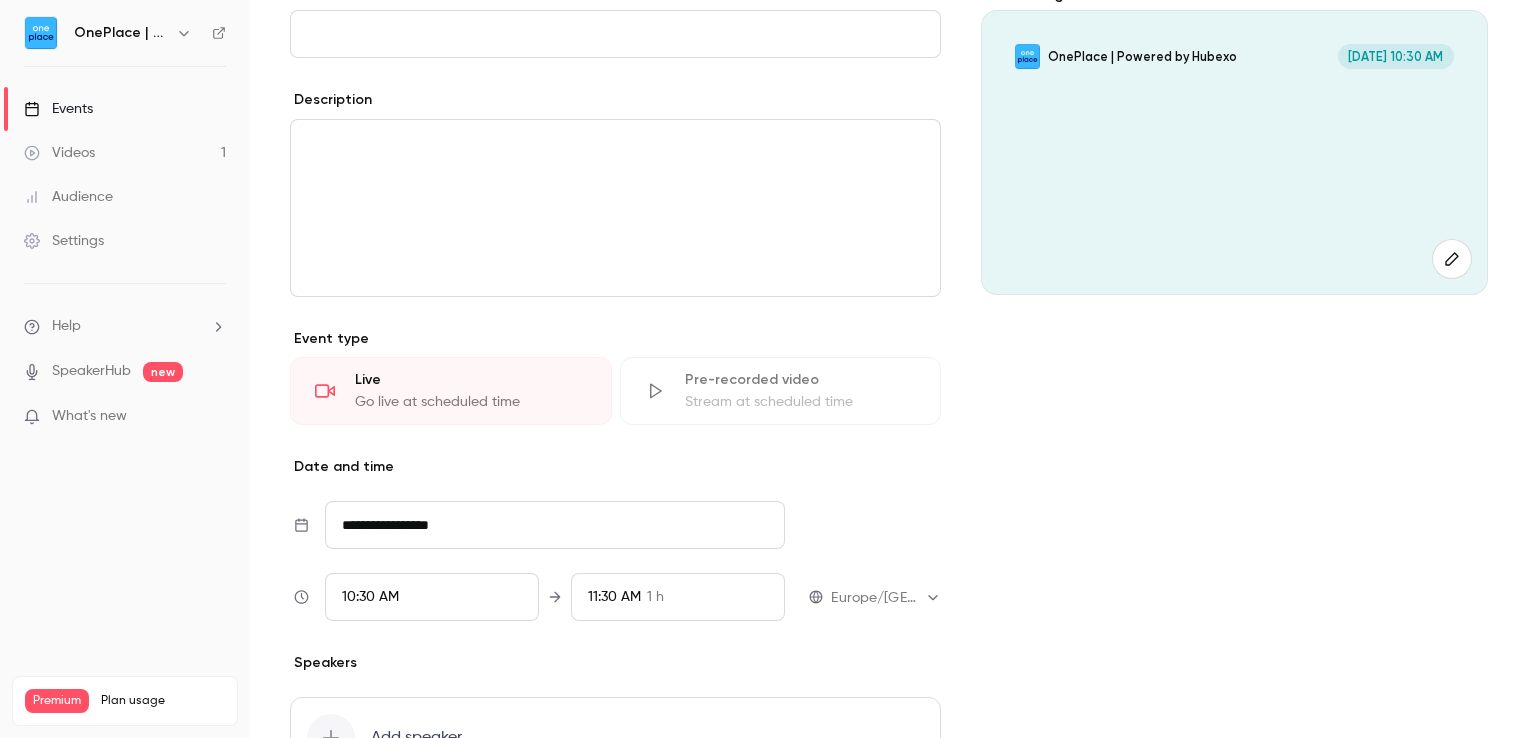 scroll, scrollTop: 200, scrollLeft: 0, axis: vertical 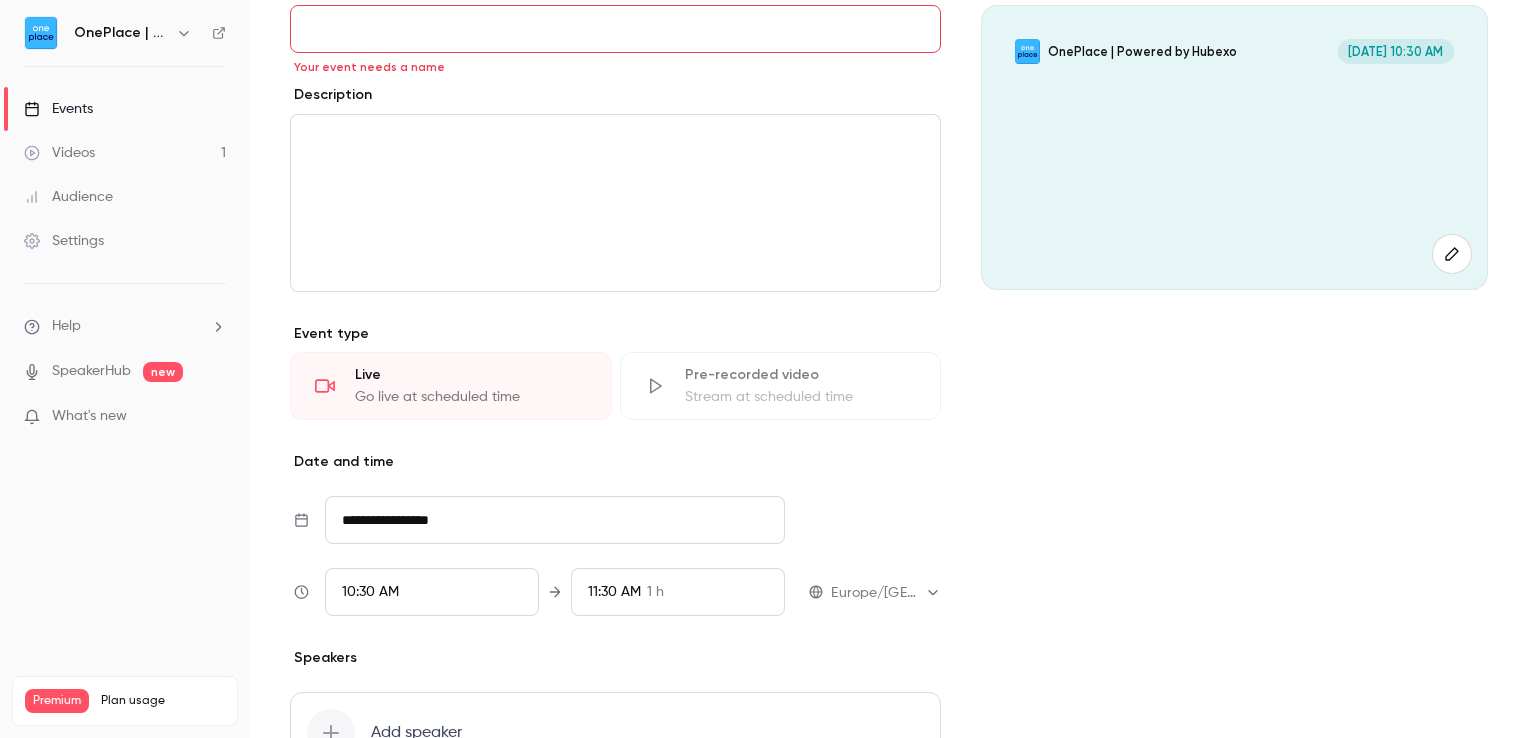 click on "Pre-recorded video Stream at scheduled time" at bounding box center (781, 386) 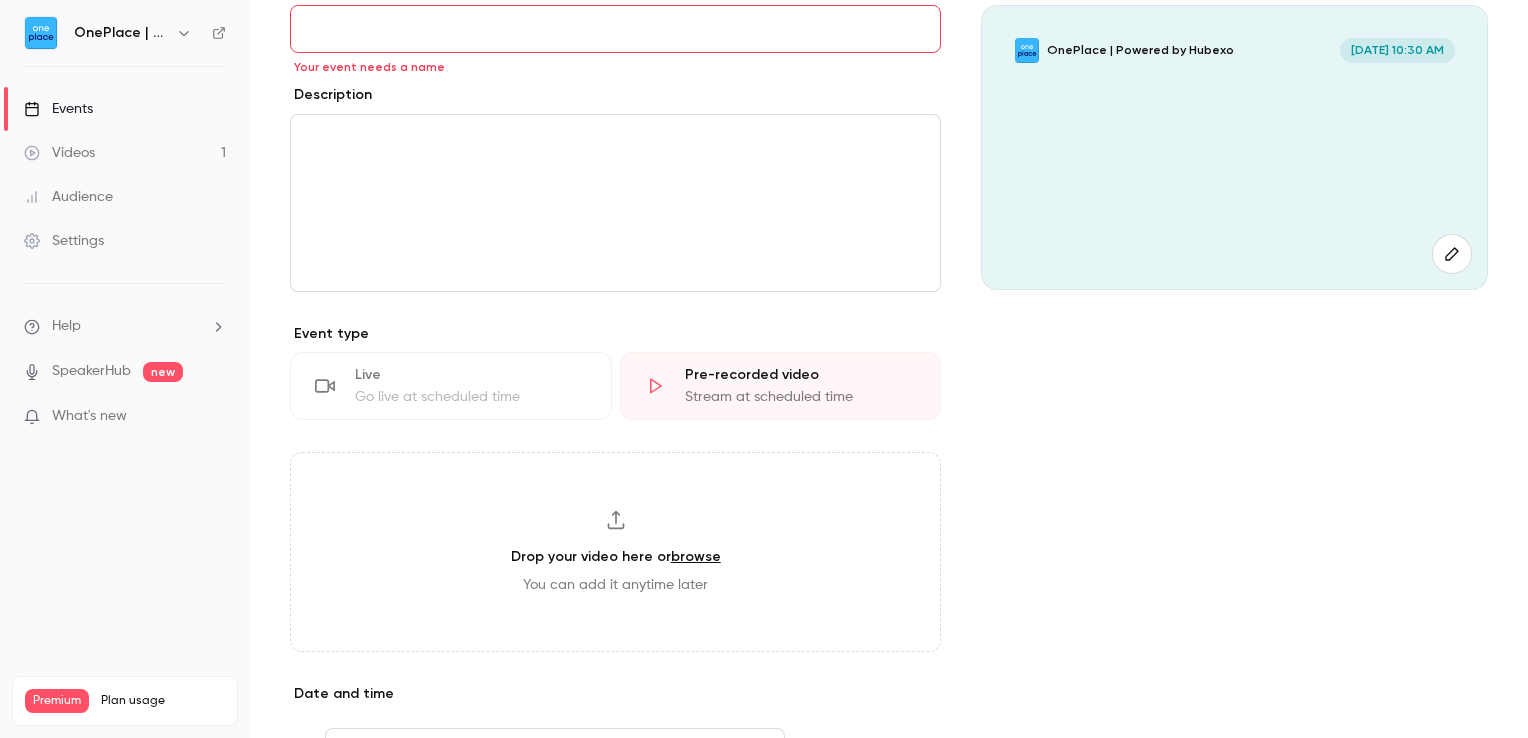 click on "Go live at scheduled time" at bounding box center (471, 397) 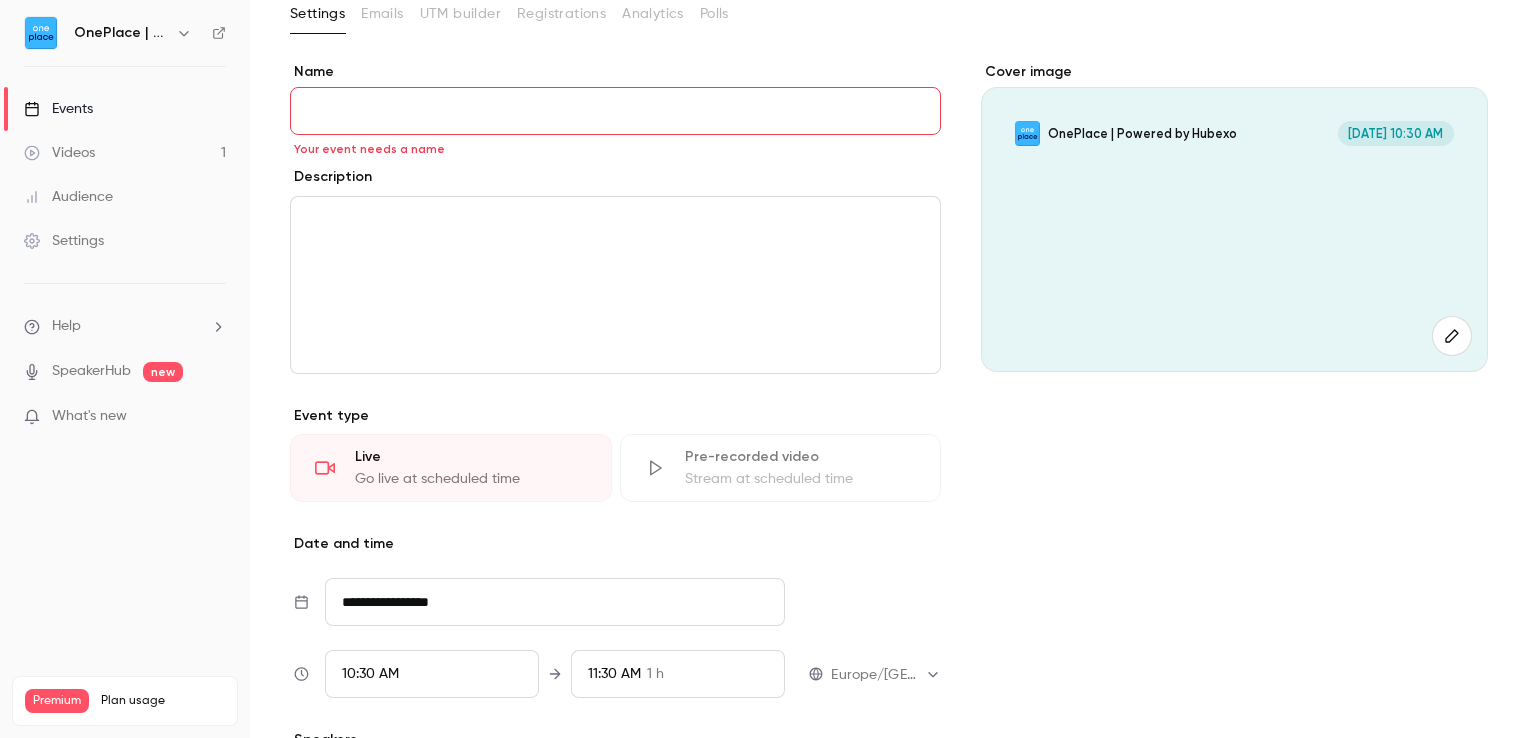 scroll, scrollTop: 0, scrollLeft: 0, axis: both 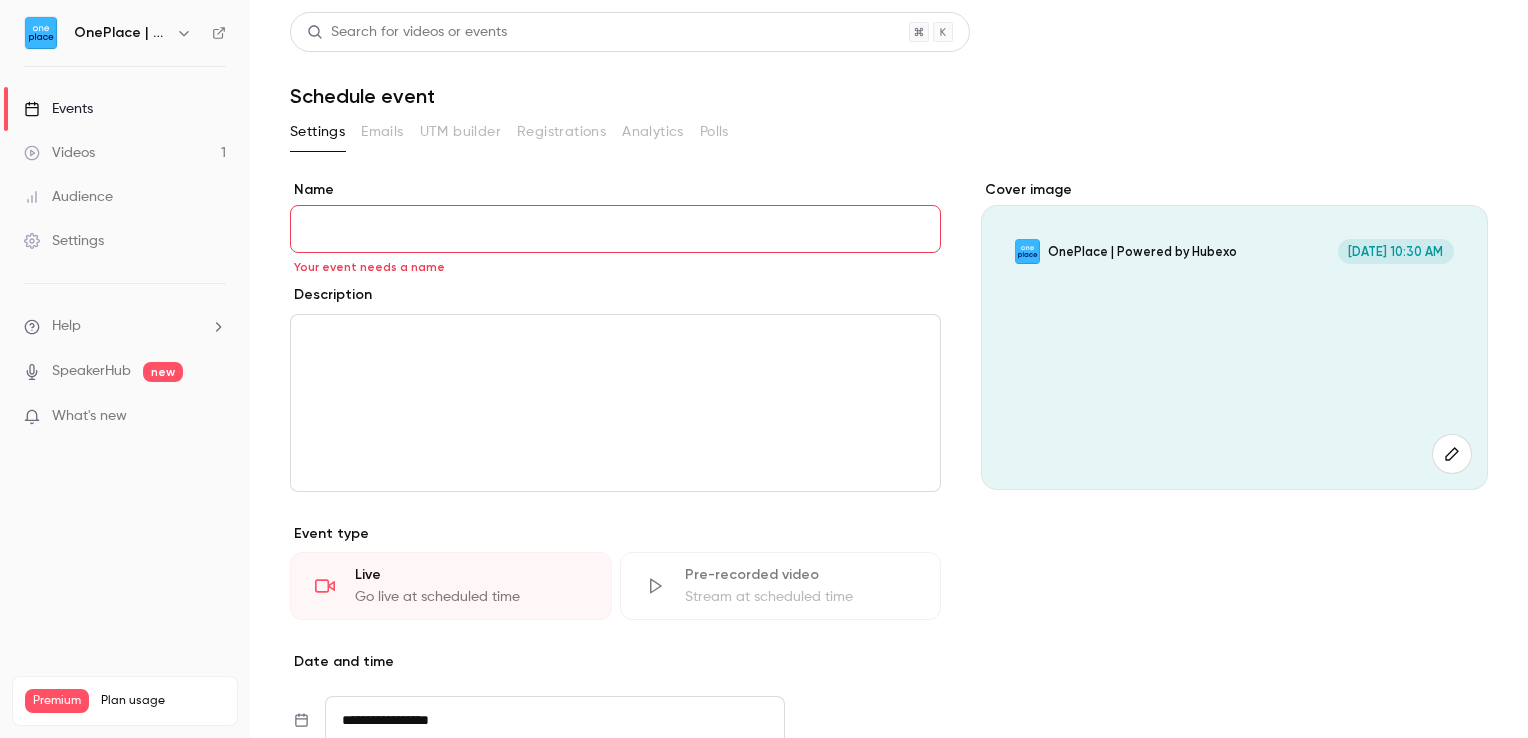 click on "Videos" at bounding box center (59, 153) 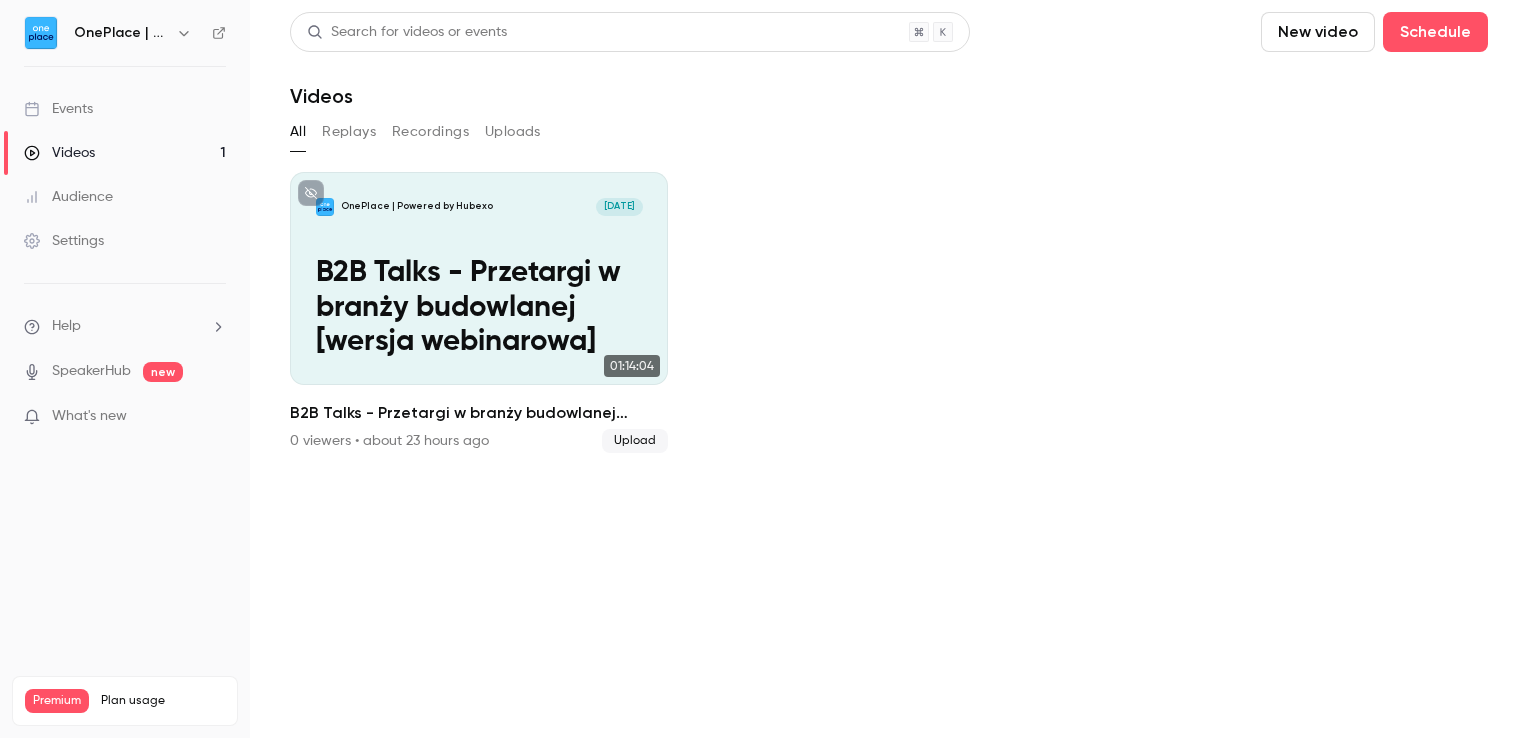 click on "OnePlace | Powered by Hubexo" at bounding box center (121, 33) 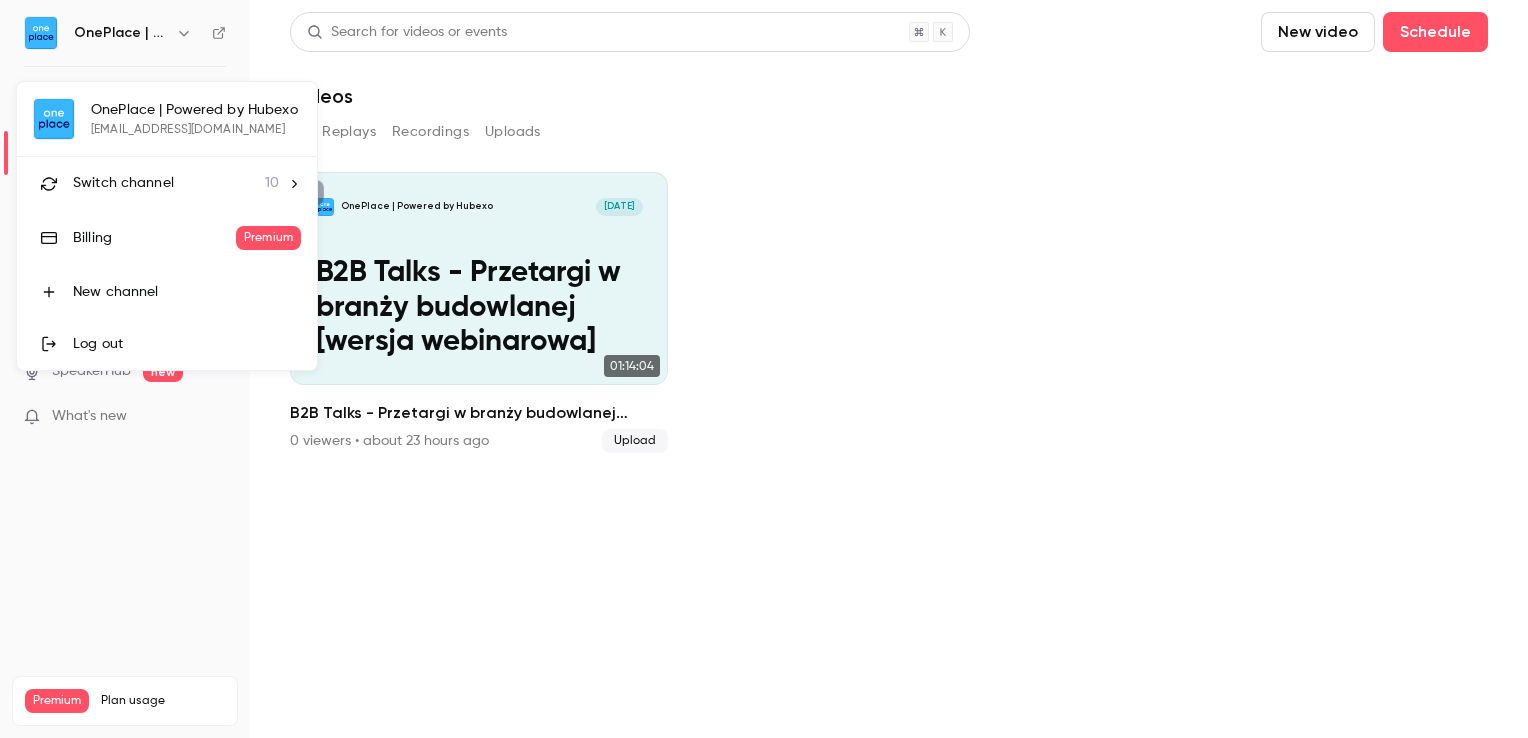 click on "Switch channel" at bounding box center [123, 183] 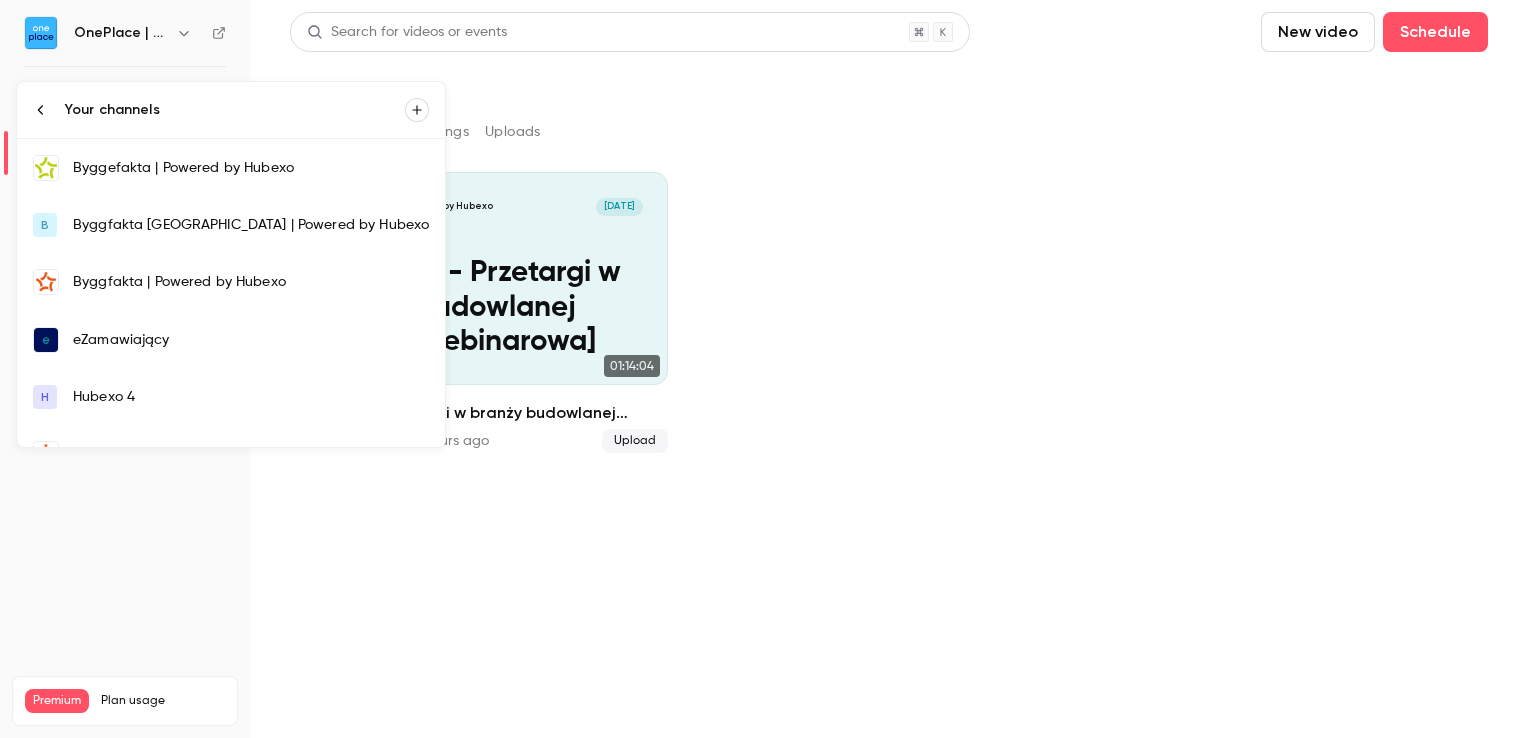 scroll, scrollTop: 100, scrollLeft: 0, axis: vertical 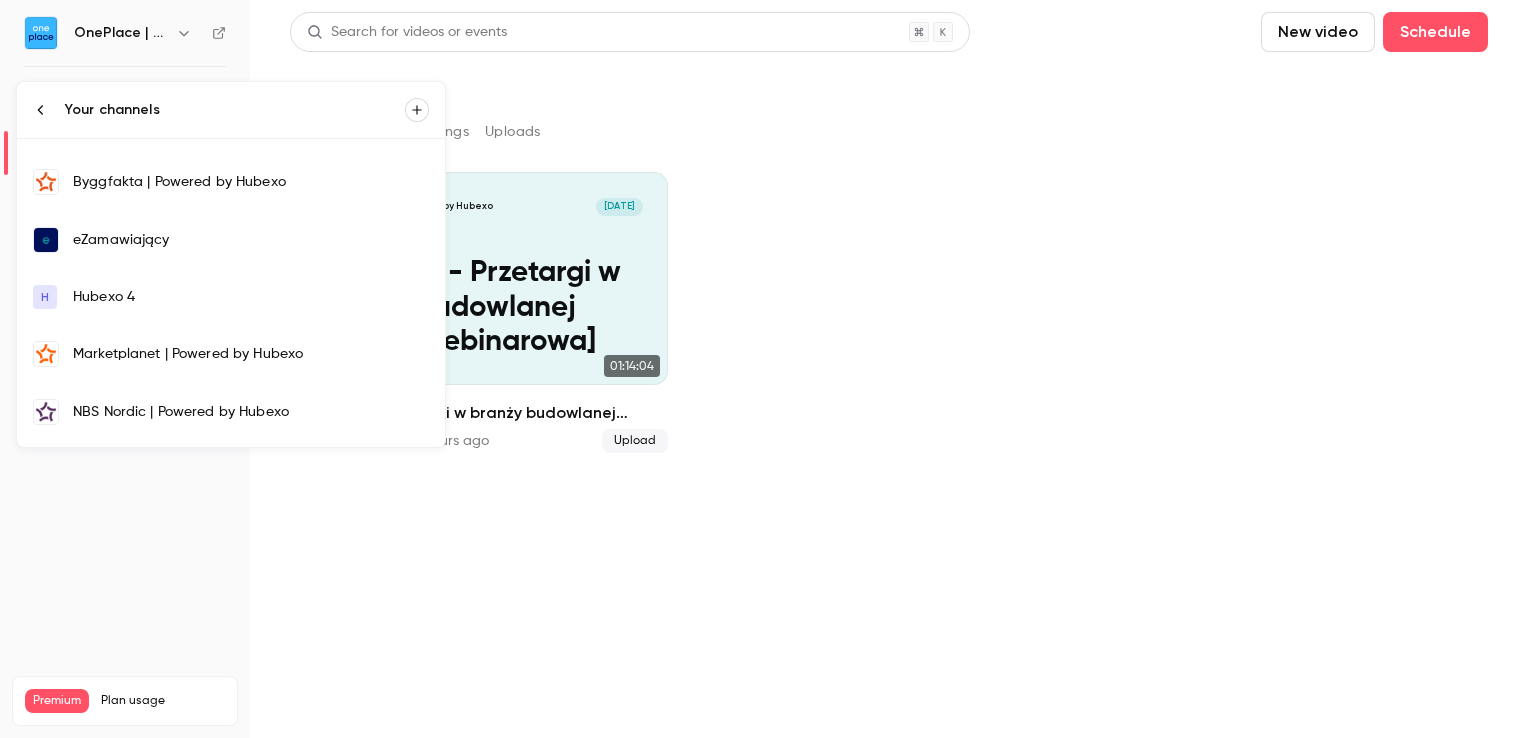 click on "eZamawiający" at bounding box center (251, 240) 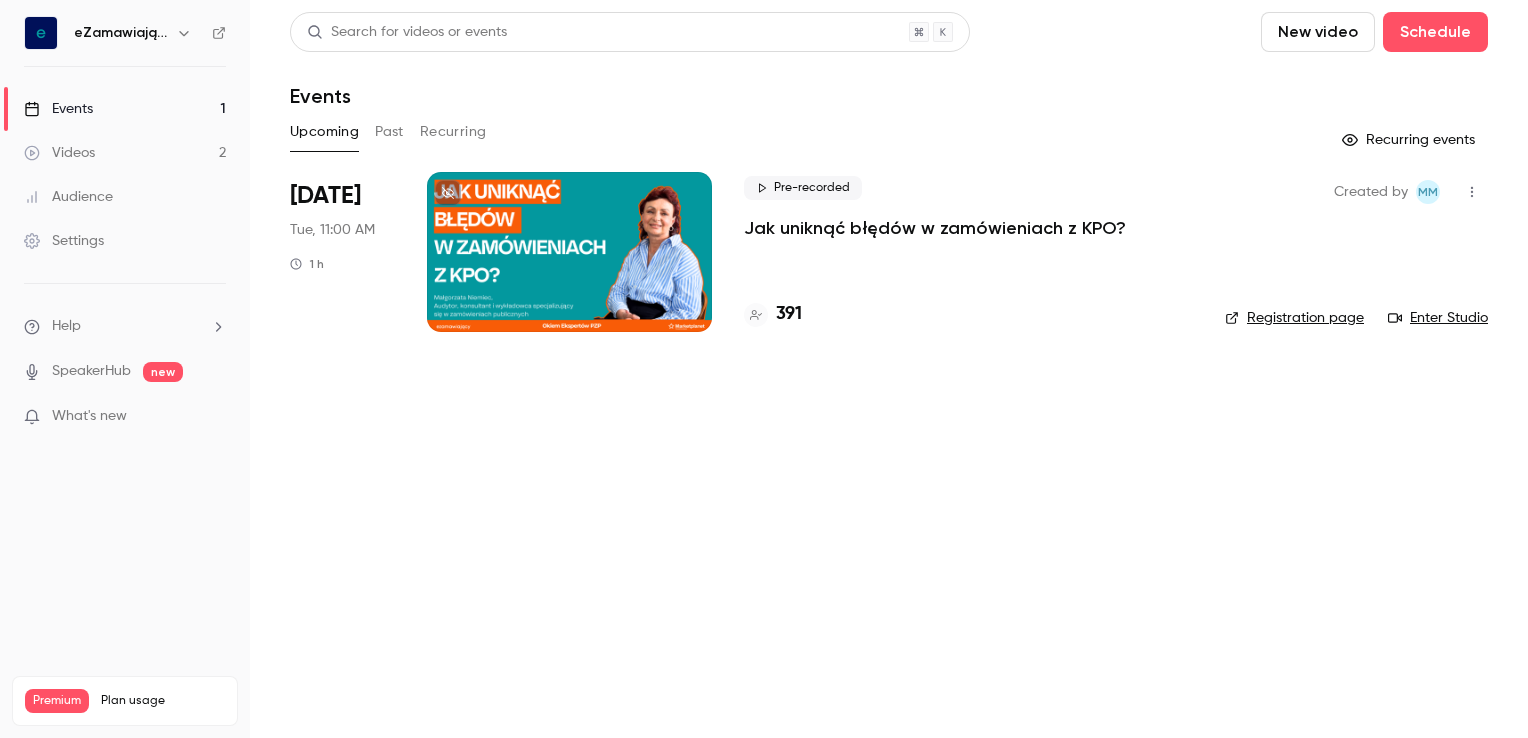click on "Jak uniknąć błędów w zamówieniach z KPO?" at bounding box center (935, 228) 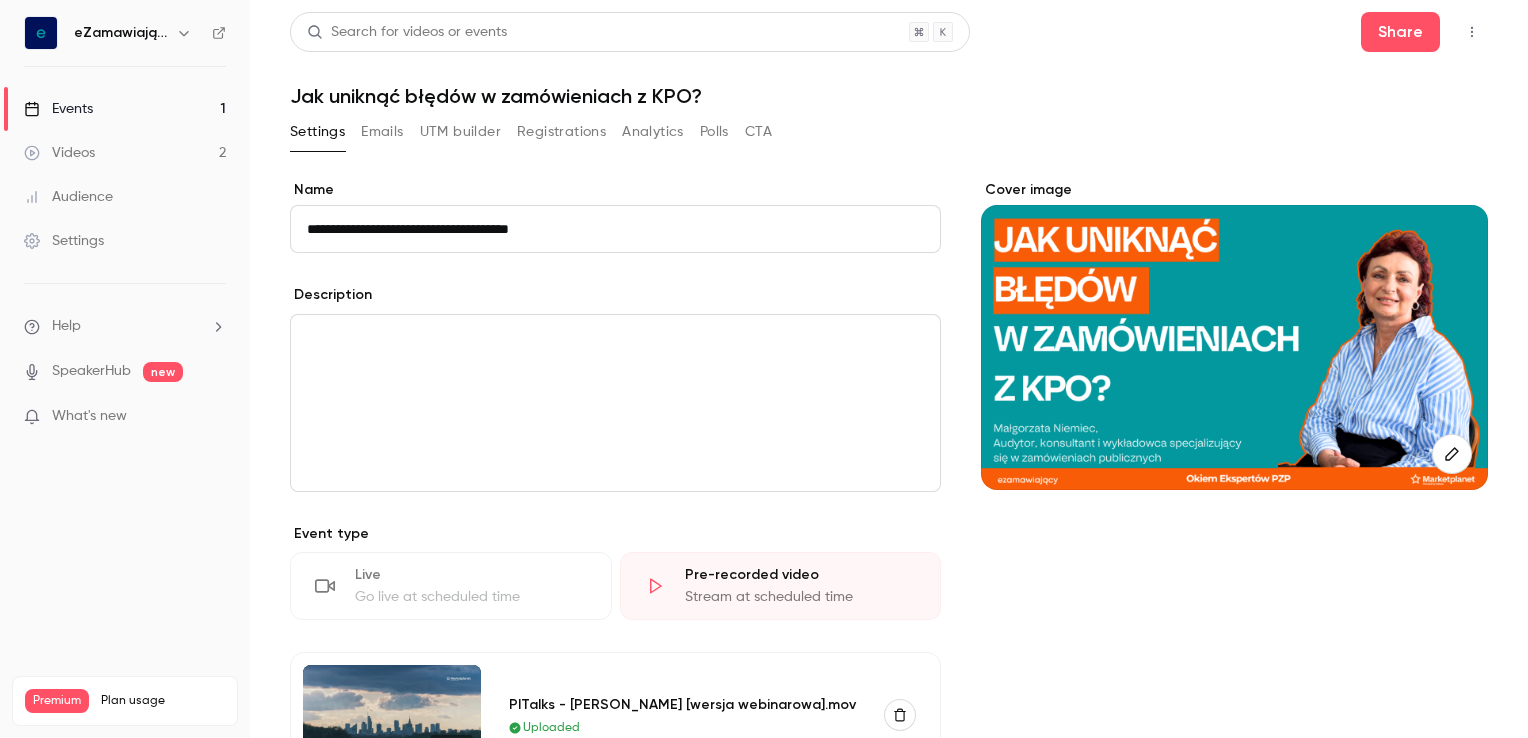 click on "Polls" at bounding box center (714, 132) 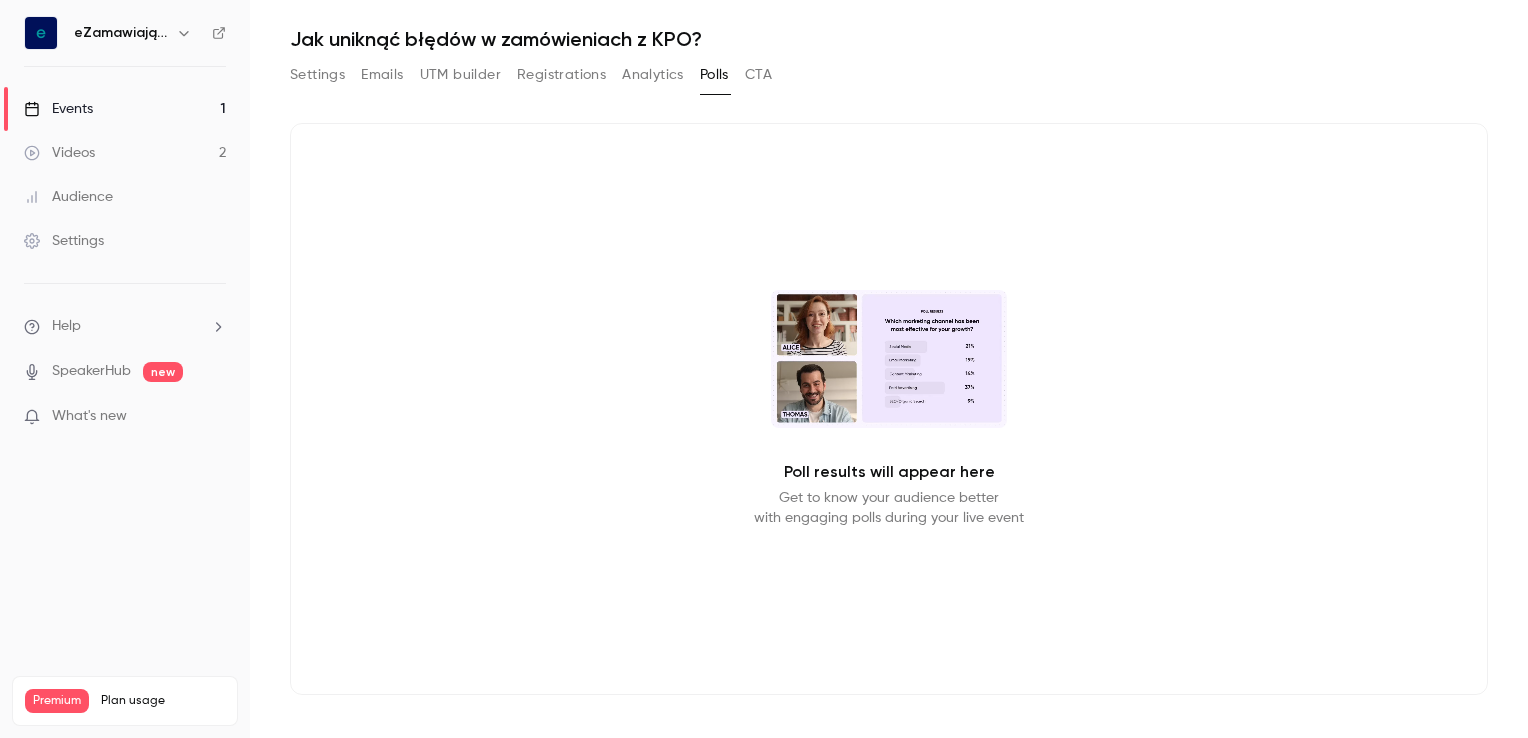 scroll, scrollTop: 0, scrollLeft: 0, axis: both 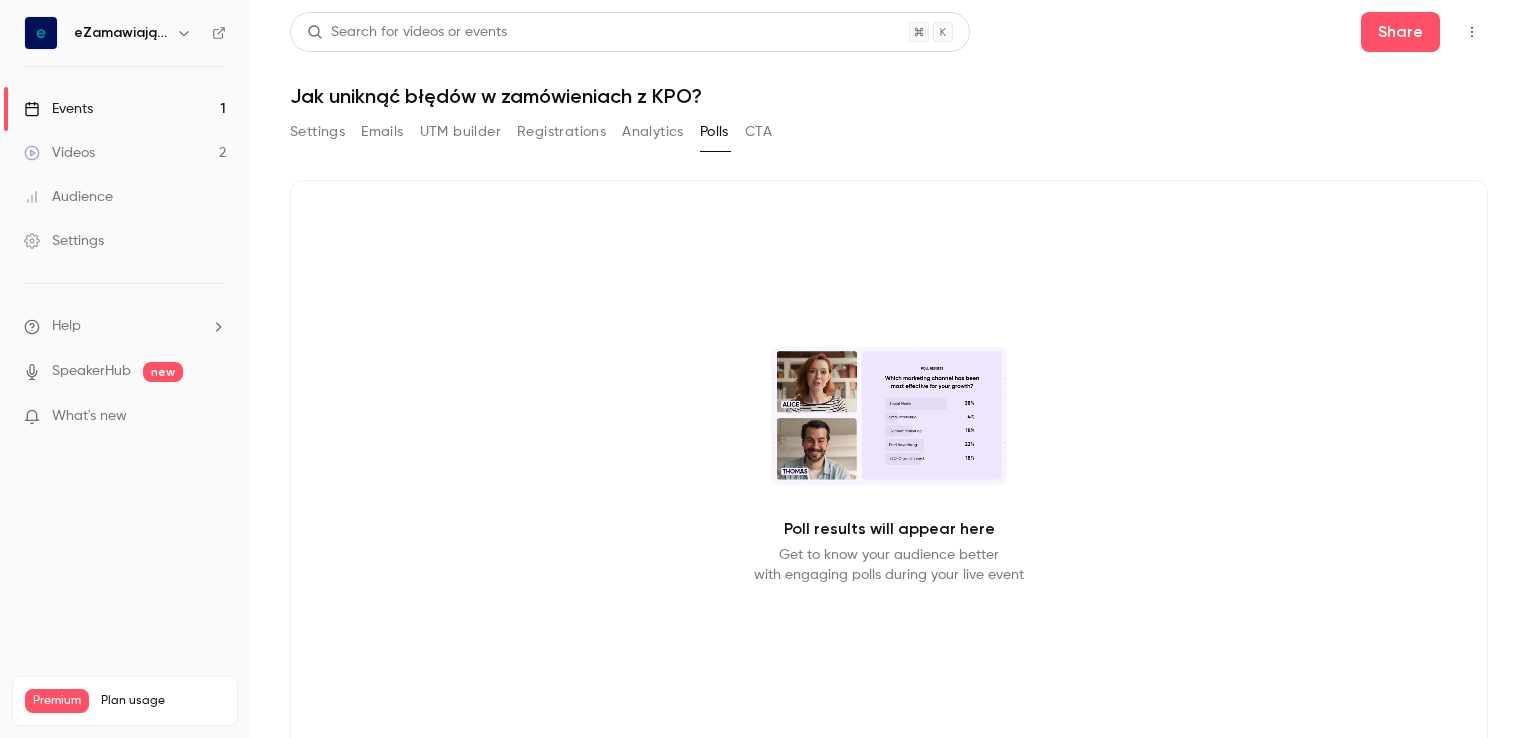 click on "CTA" at bounding box center [758, 132] 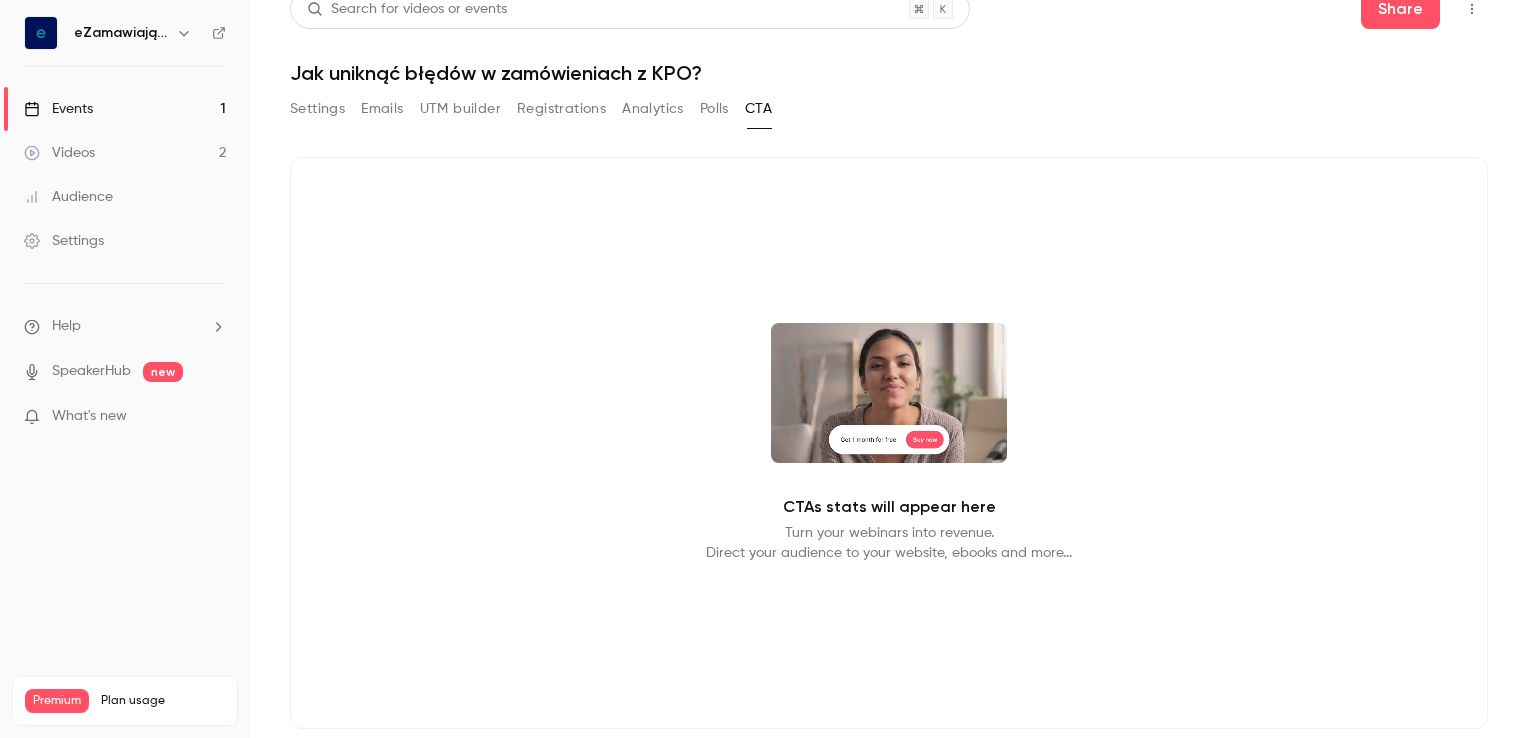 scroll, scrollTop: 0, scrollLeft: 0, axis: both 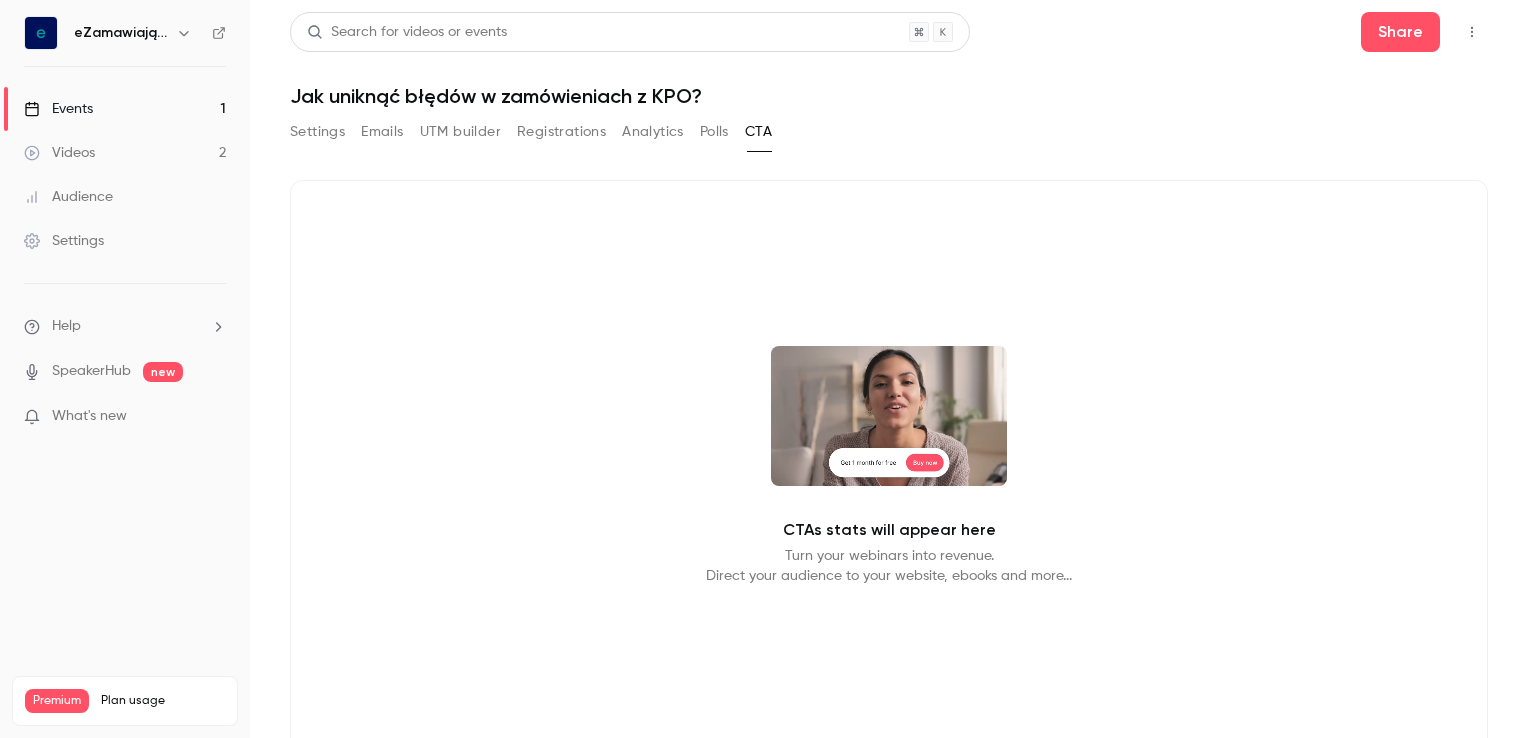 click on "Events" at bounding box center (58, 109) 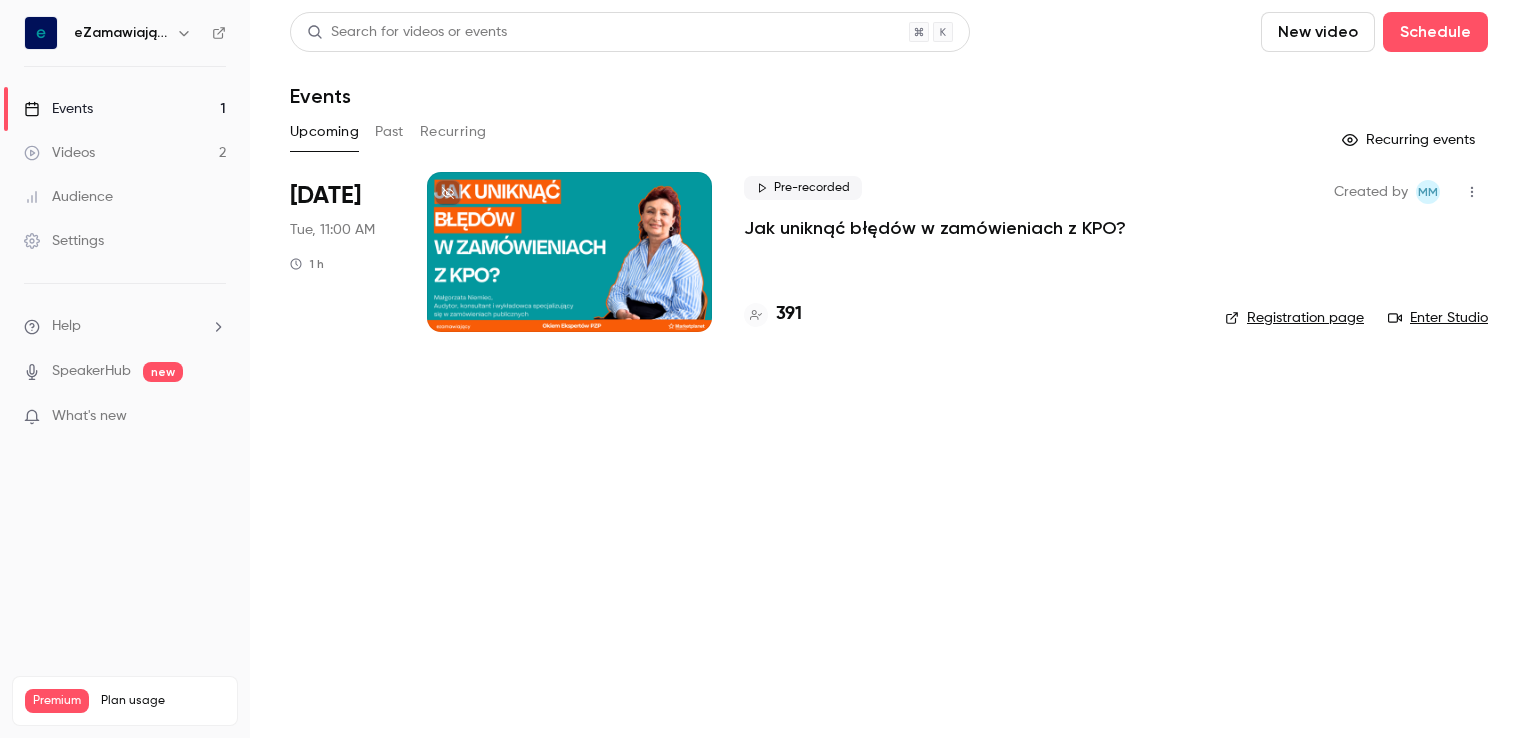 click 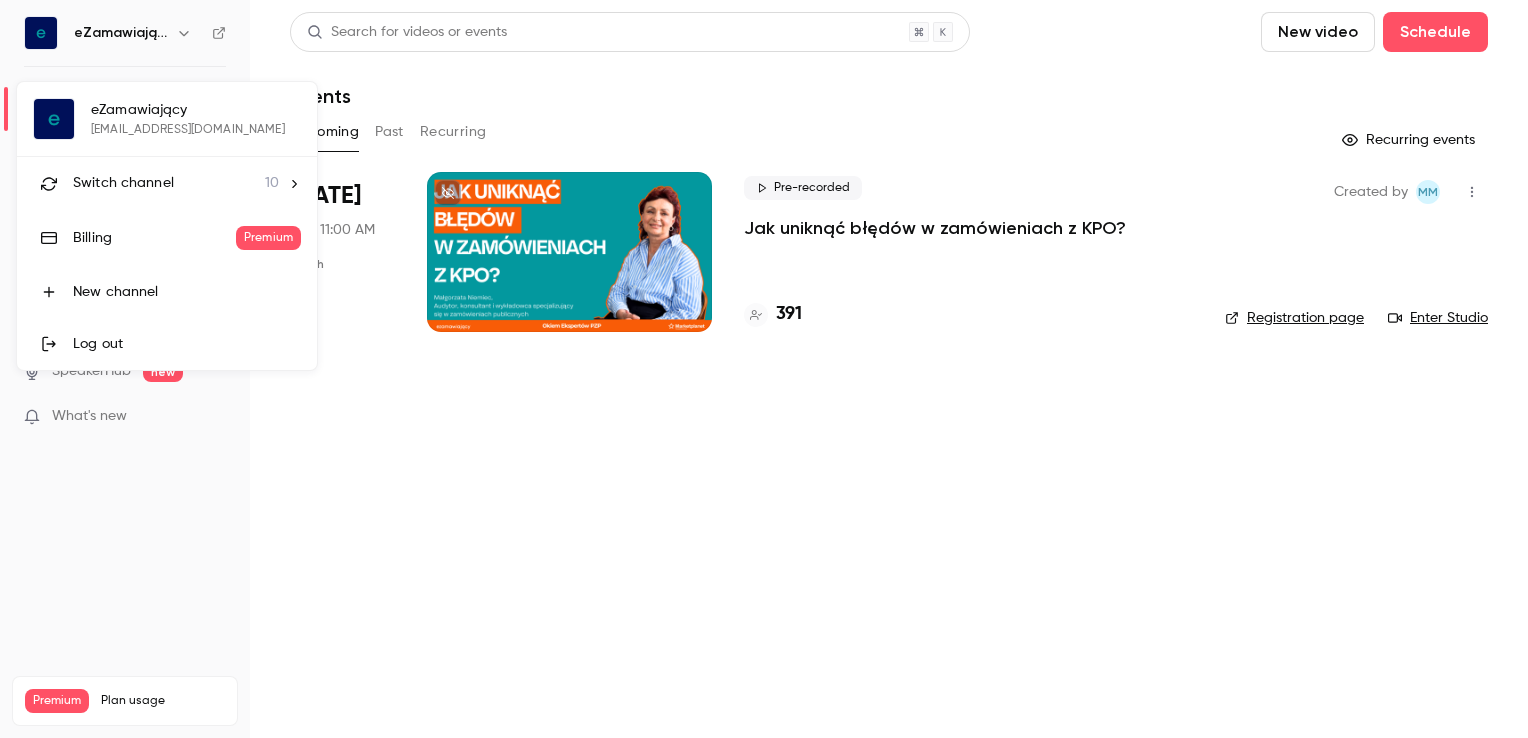 click on "Switch channel 10" at bounding box center (176, 183) 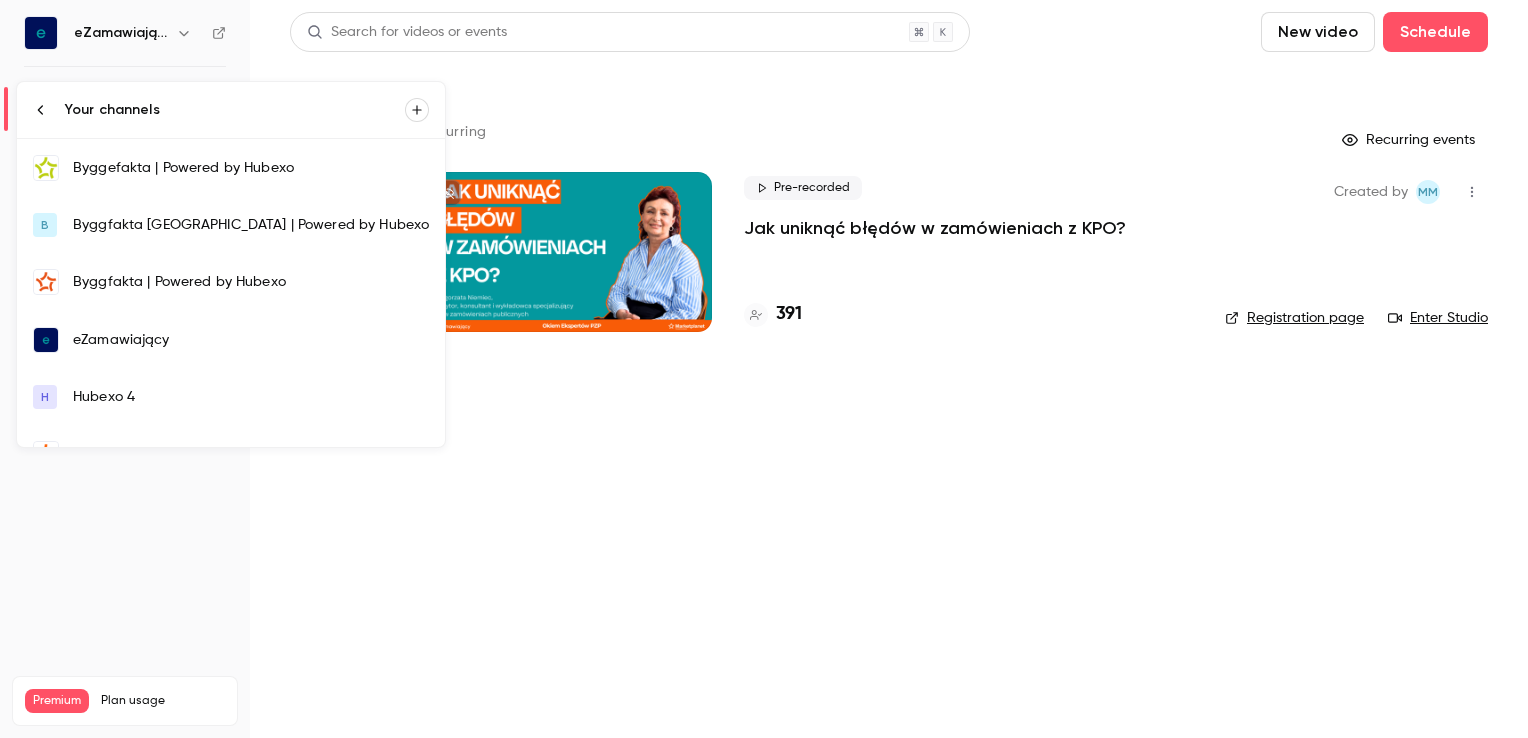 scroll, scrollTop: 264, scrollLeft: 0, axis: vertical 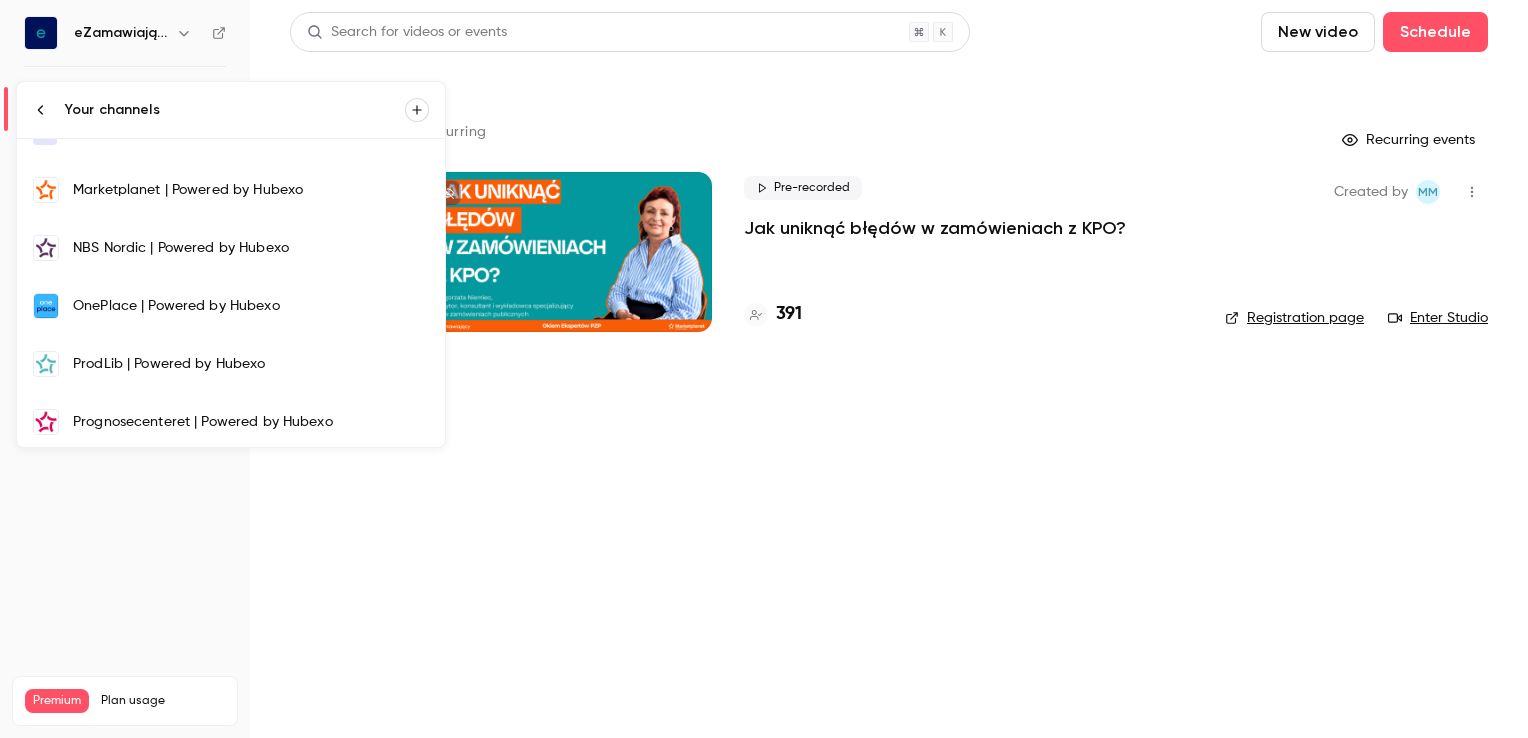 click on "Marketplanet | Powered by Hubexo" at bounding box center (251, 190) 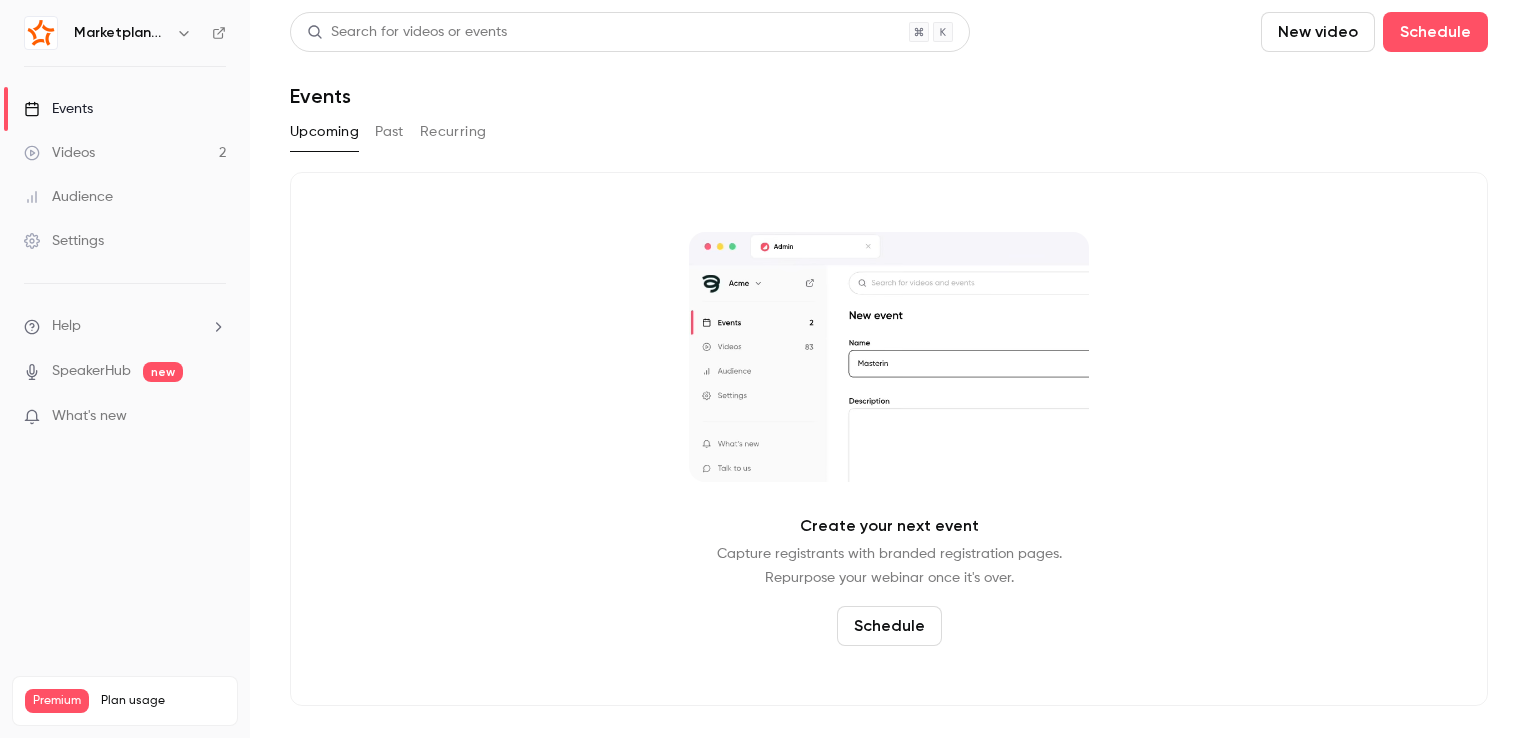 click on "Videos 2" at bounding box center [125, 153] 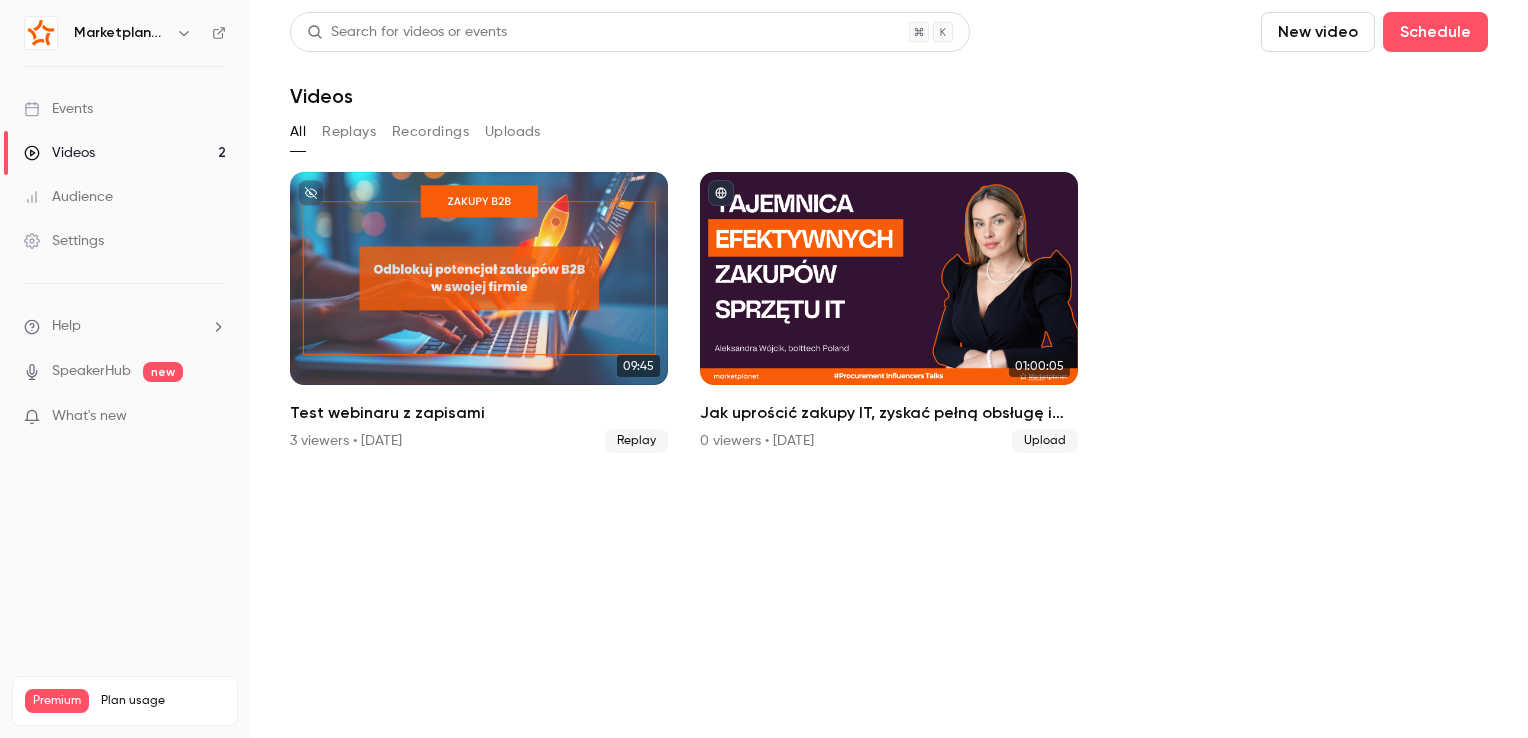 click 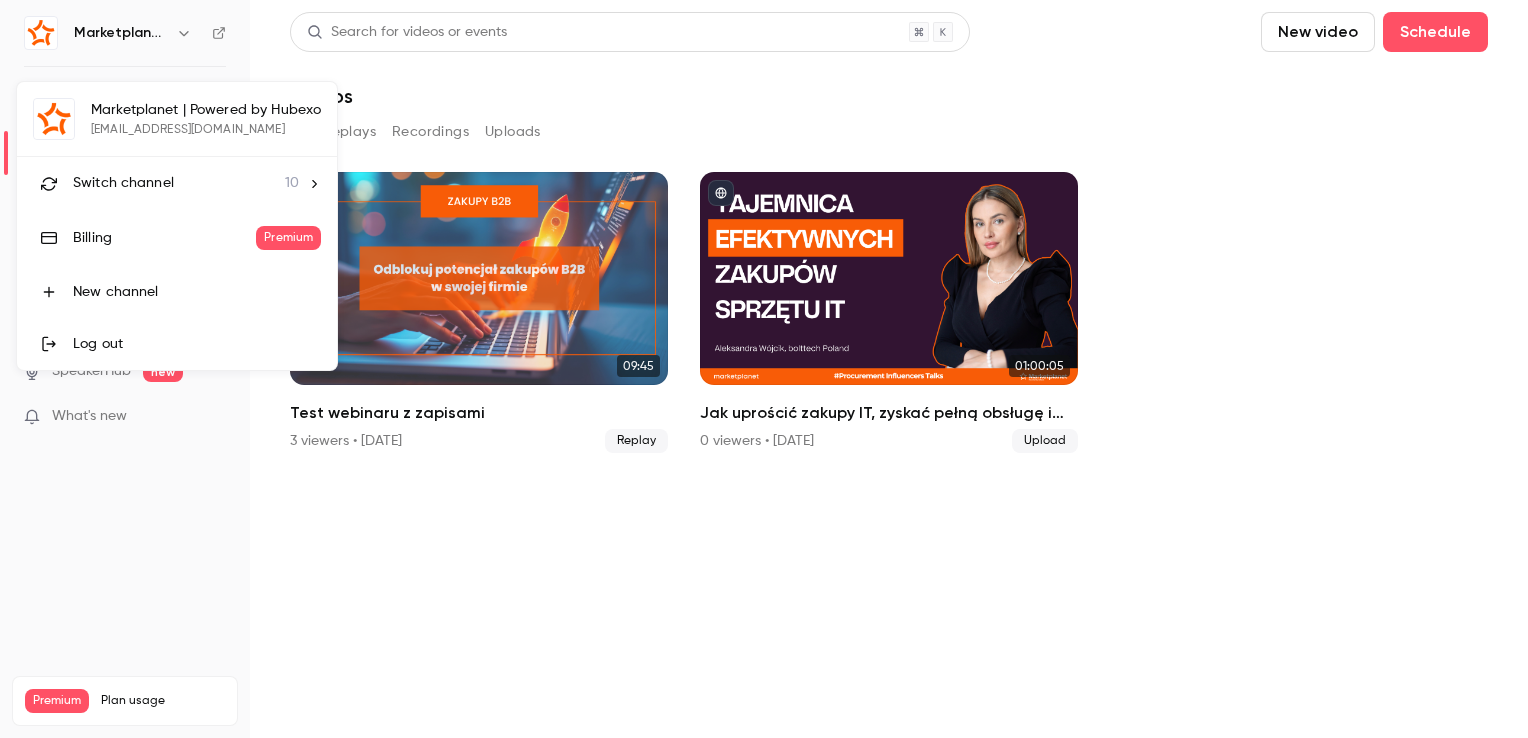 click on "10" at bounding box center (292, 183) 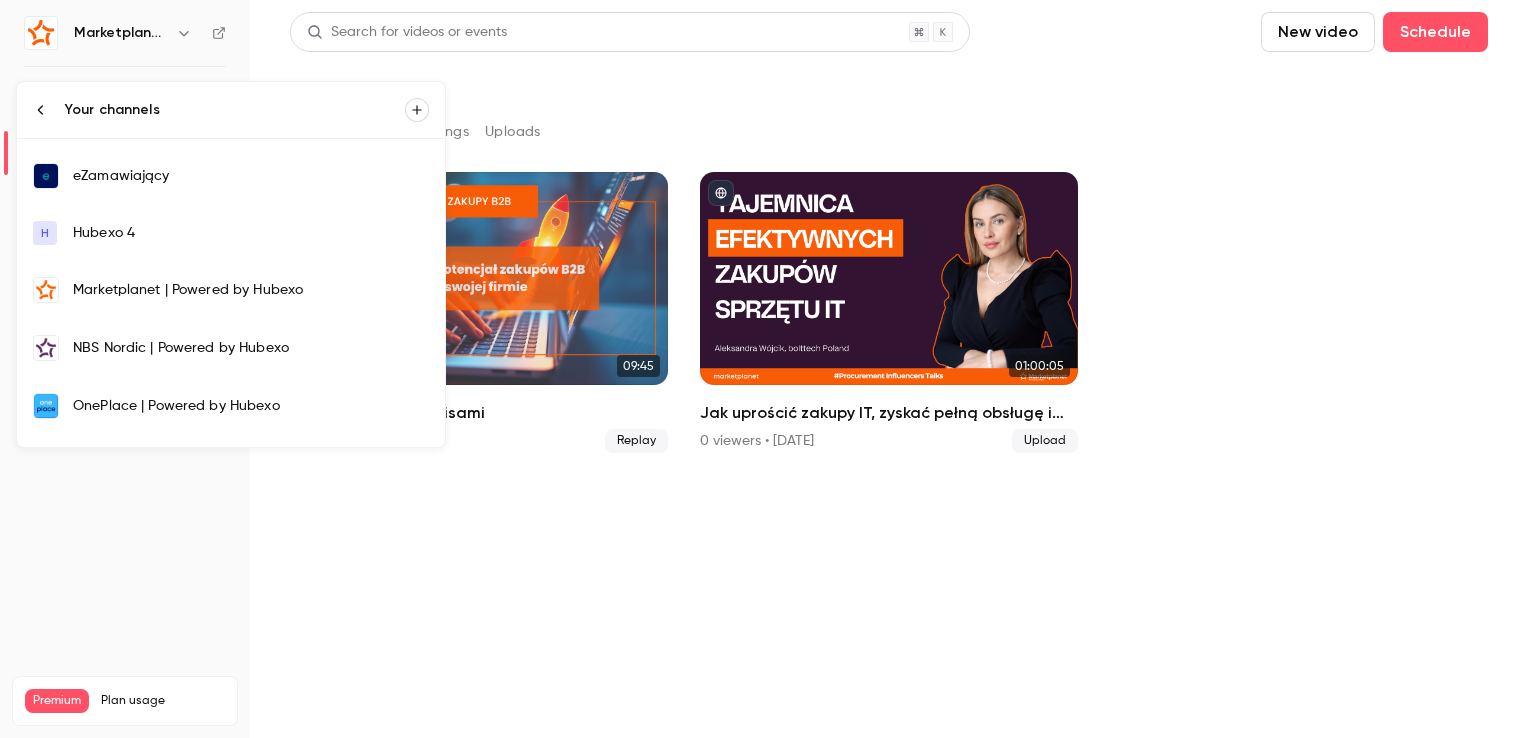 scroll, scrollTop: 264, scrollLeft: 0, axis: vertical 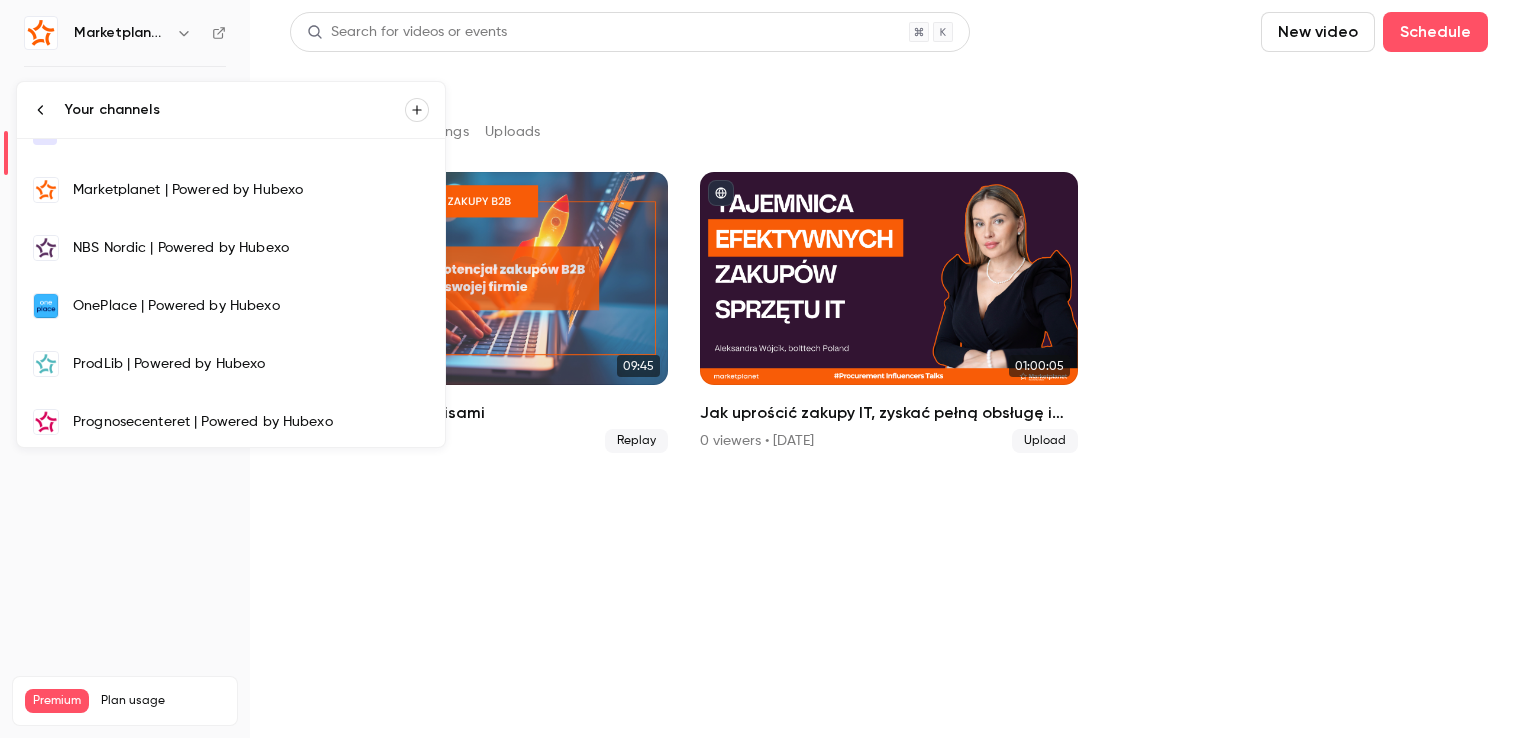 click at bounding box center [764, 369] 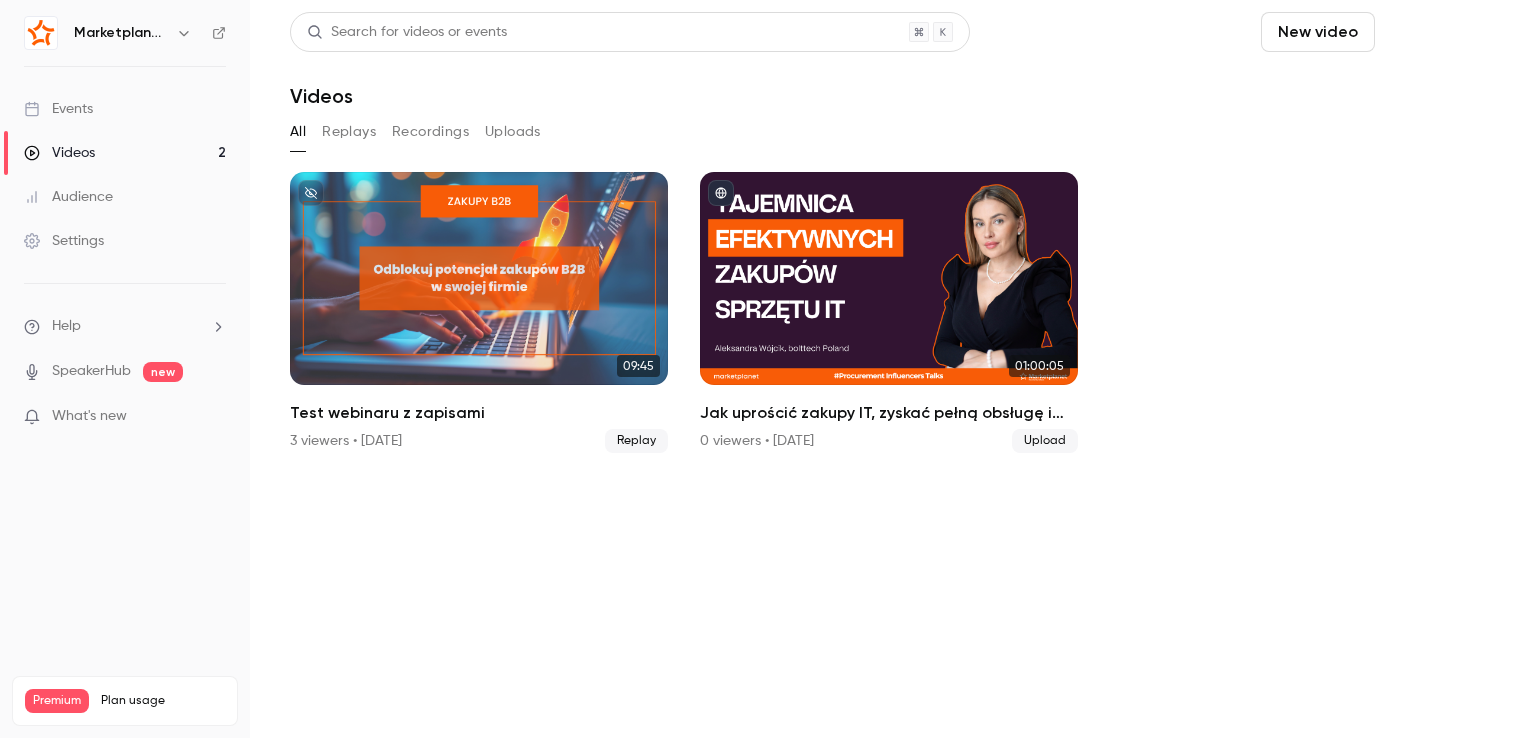 click on "Schedule" at bounding box center (1435, 32) 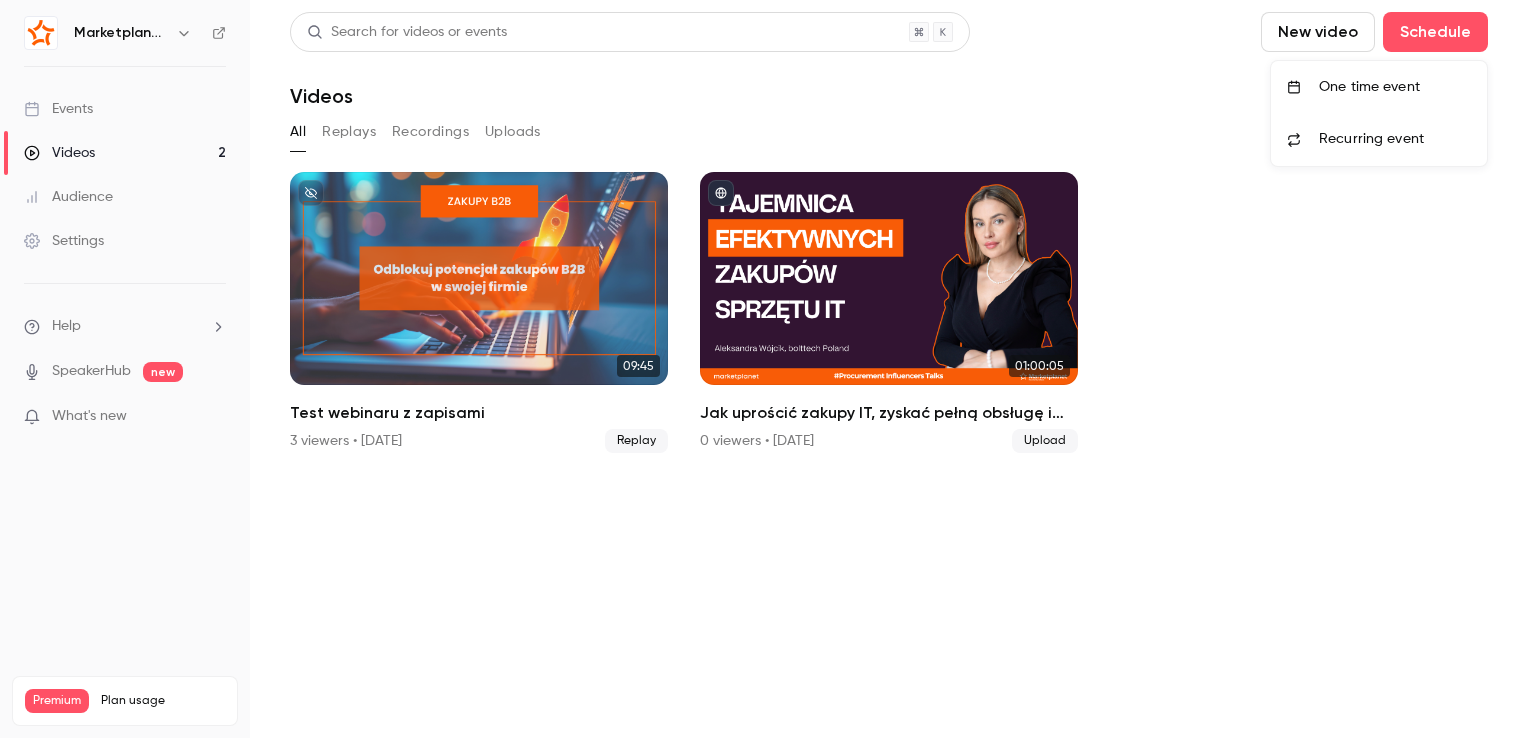 click on "One time event" at bounding box center (1395, 87) 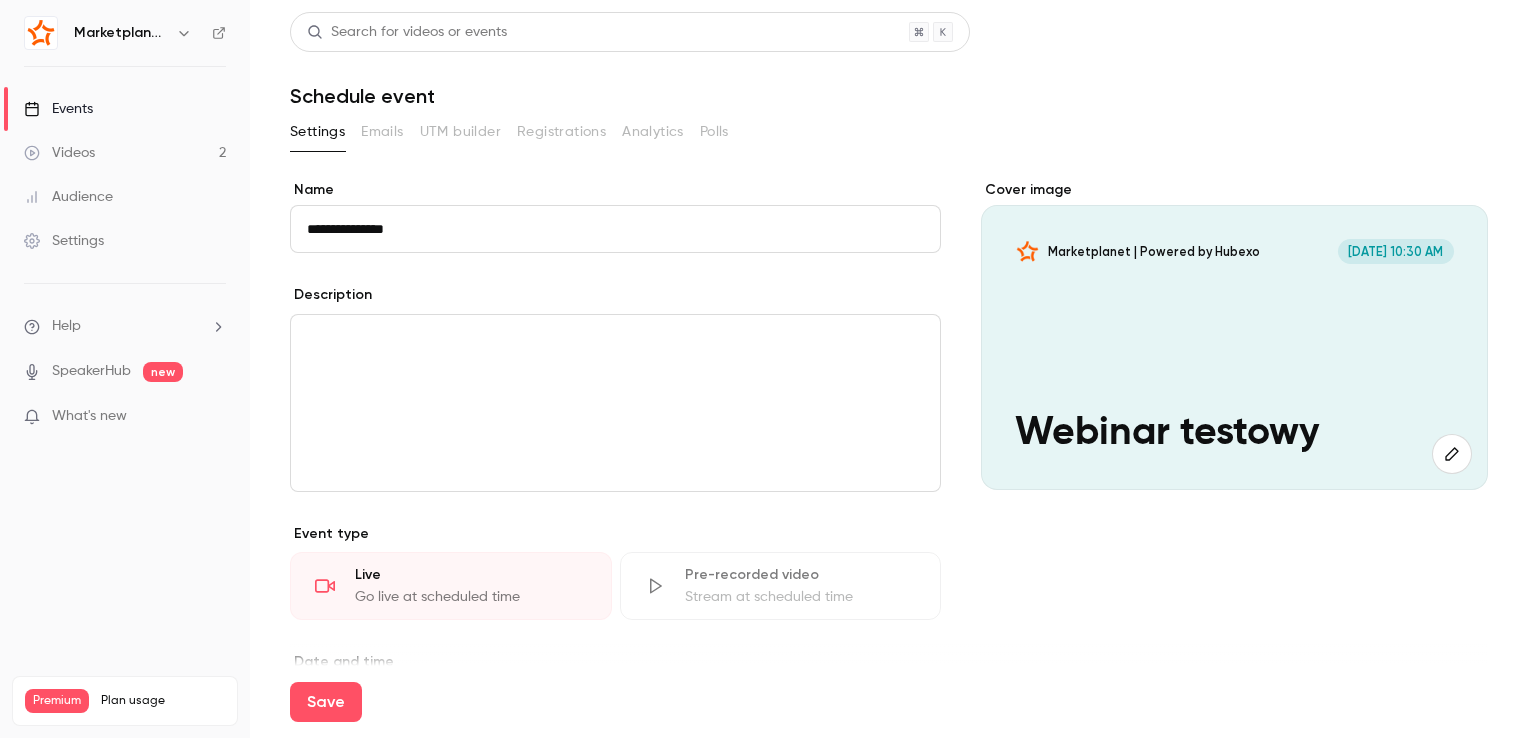 type on "**********" 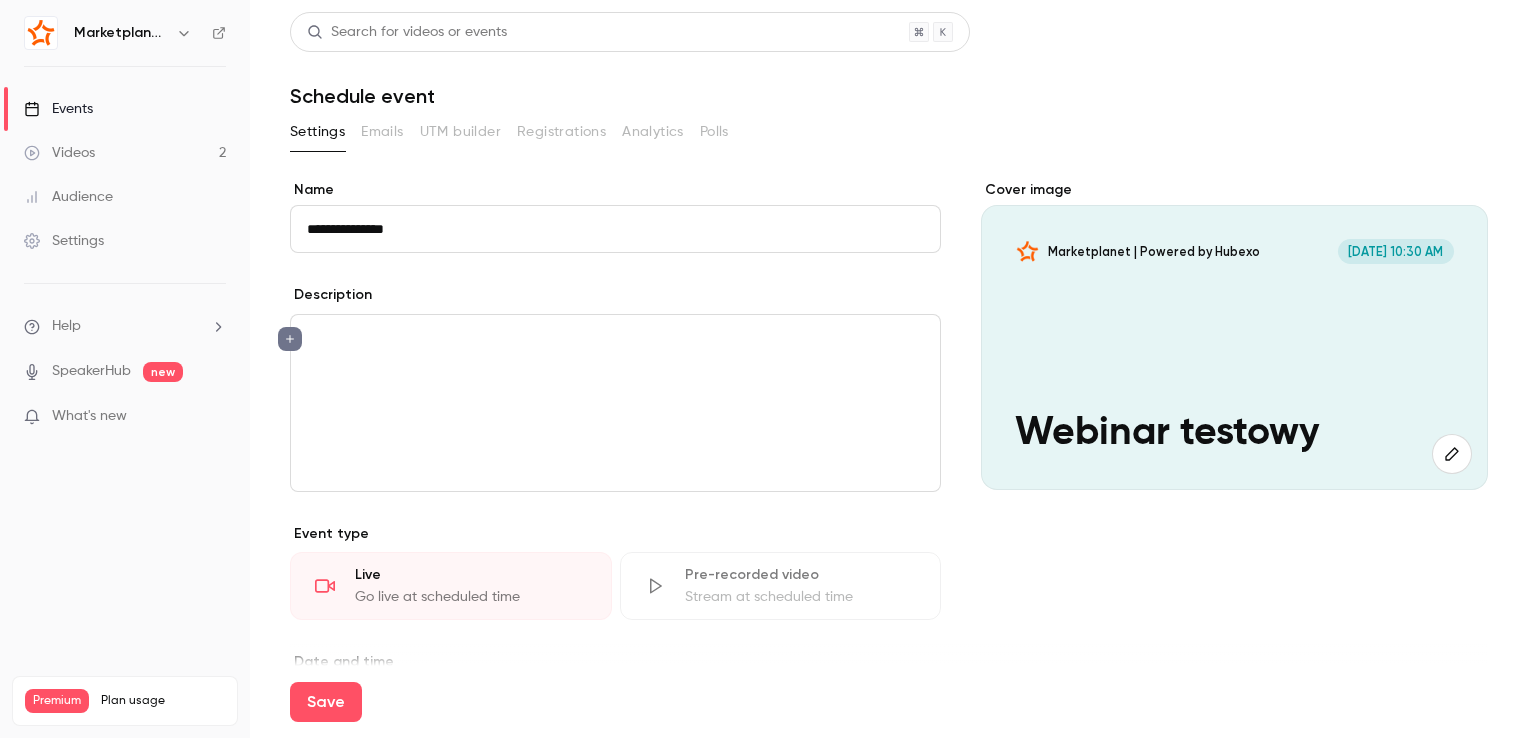 type 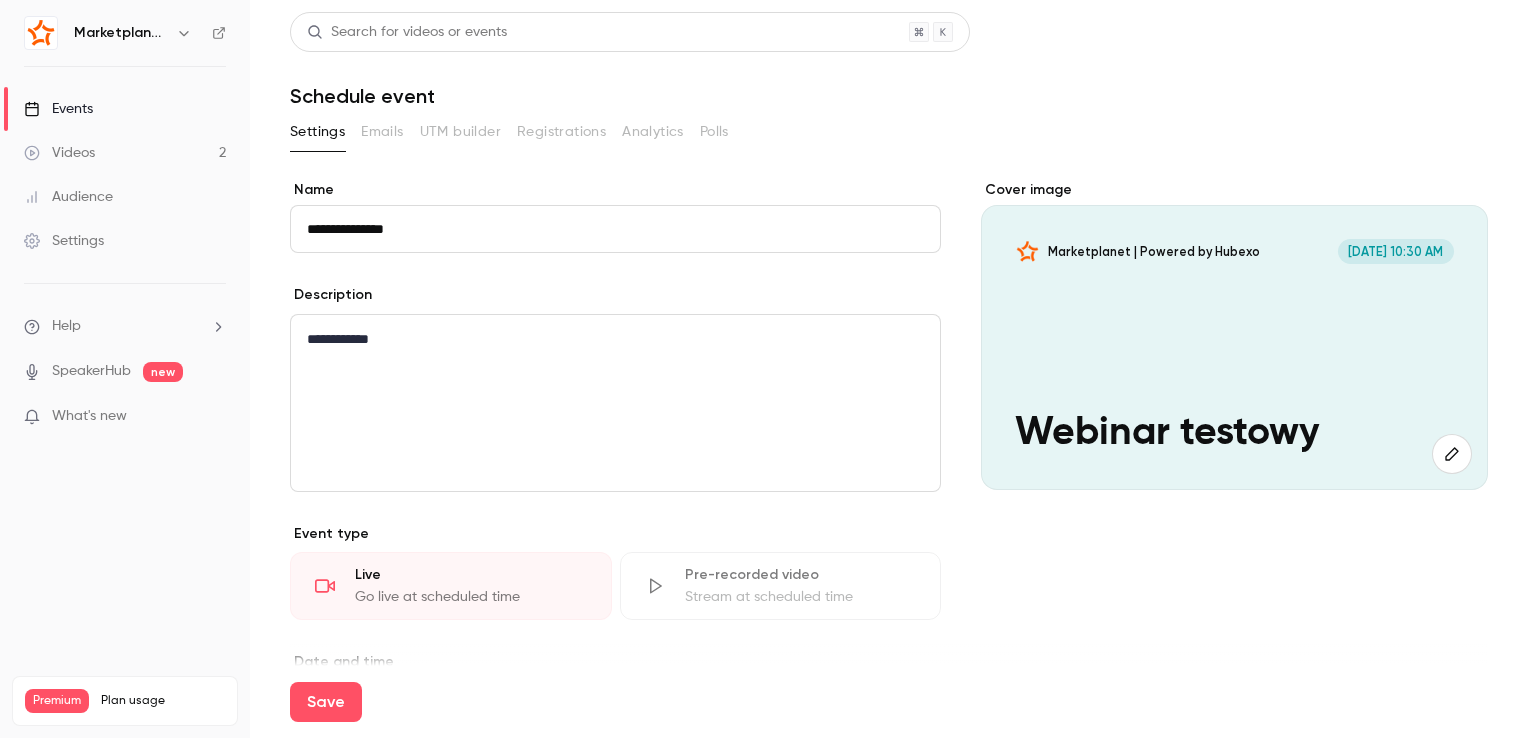 click 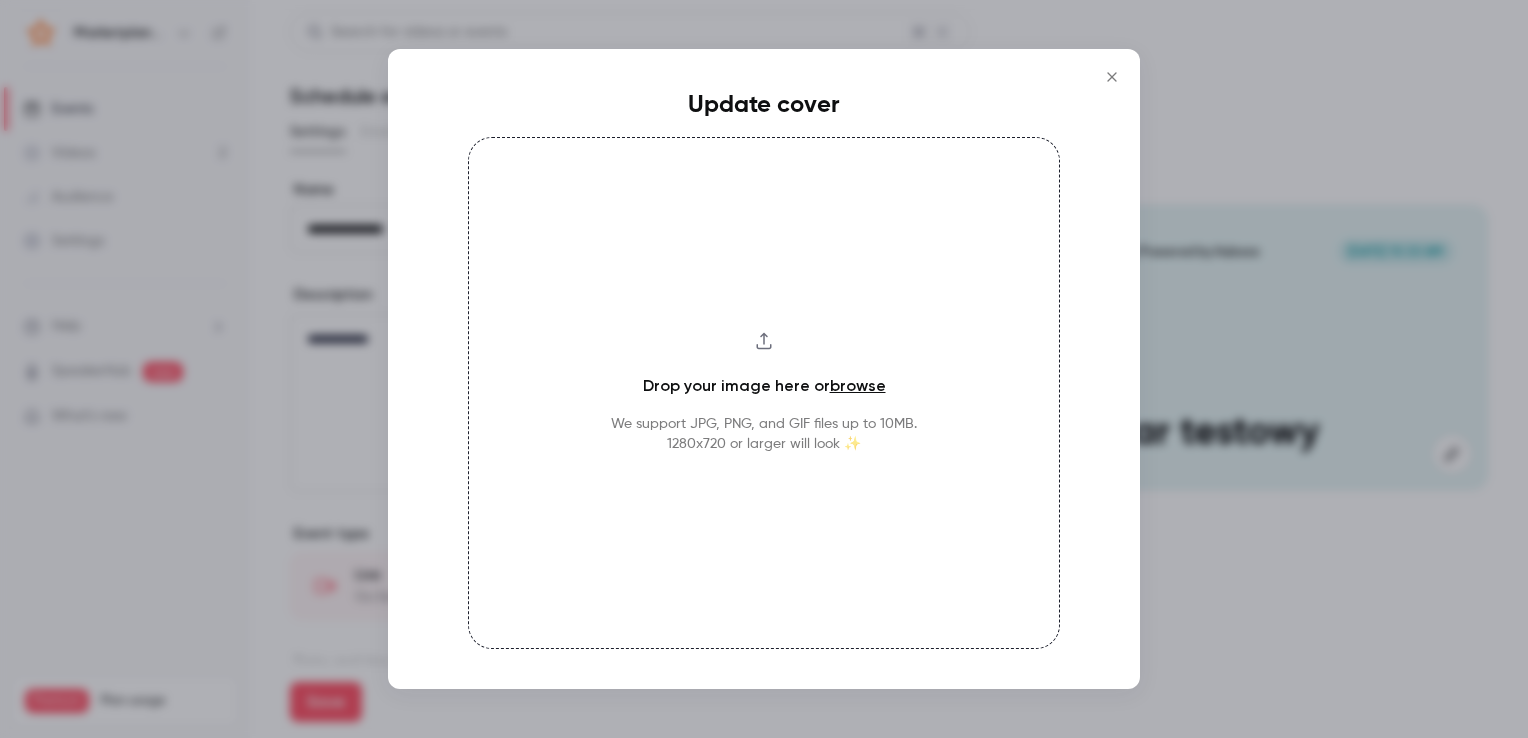 click on "browse" at bounding box center (858, 385) 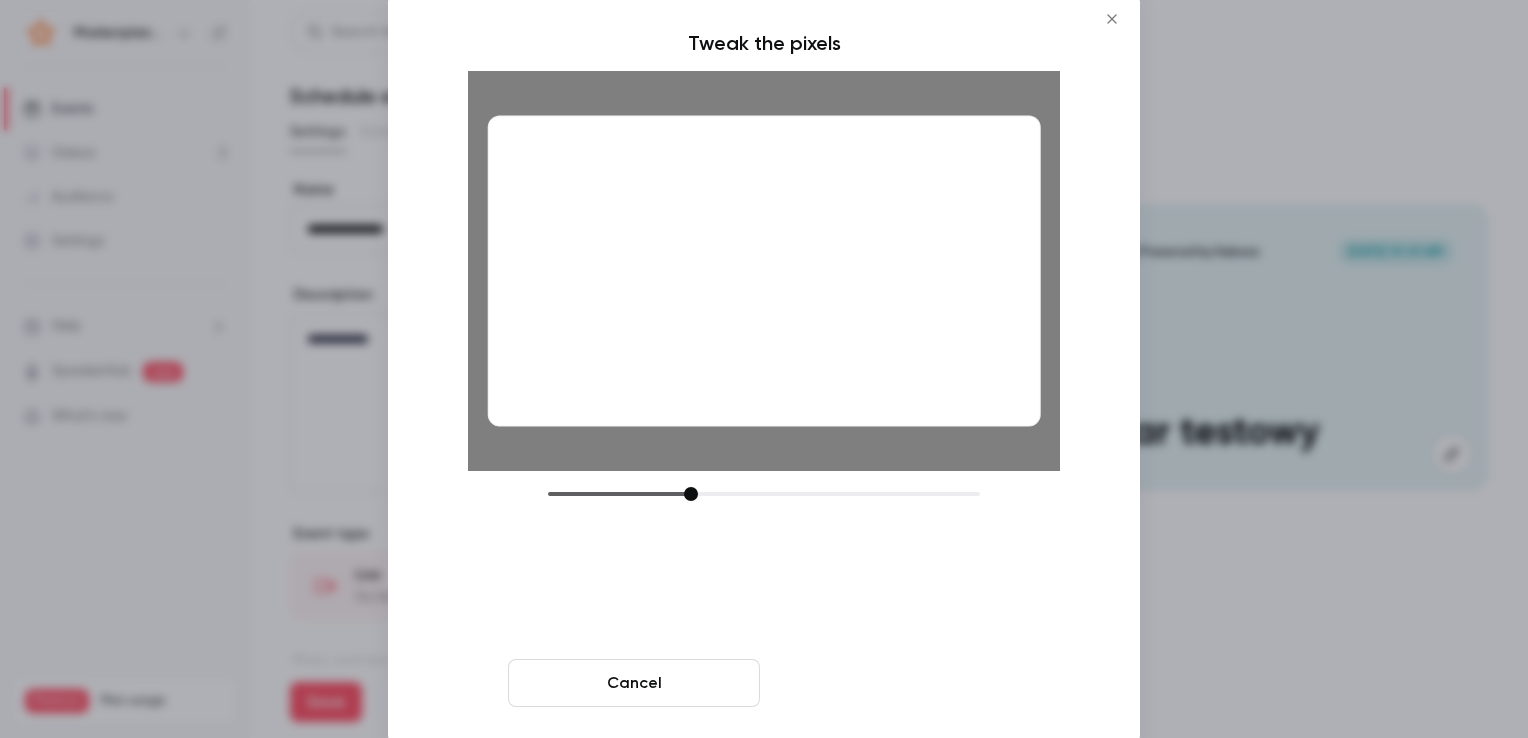 click on "Crop and save" at bounding box center (894, 683) 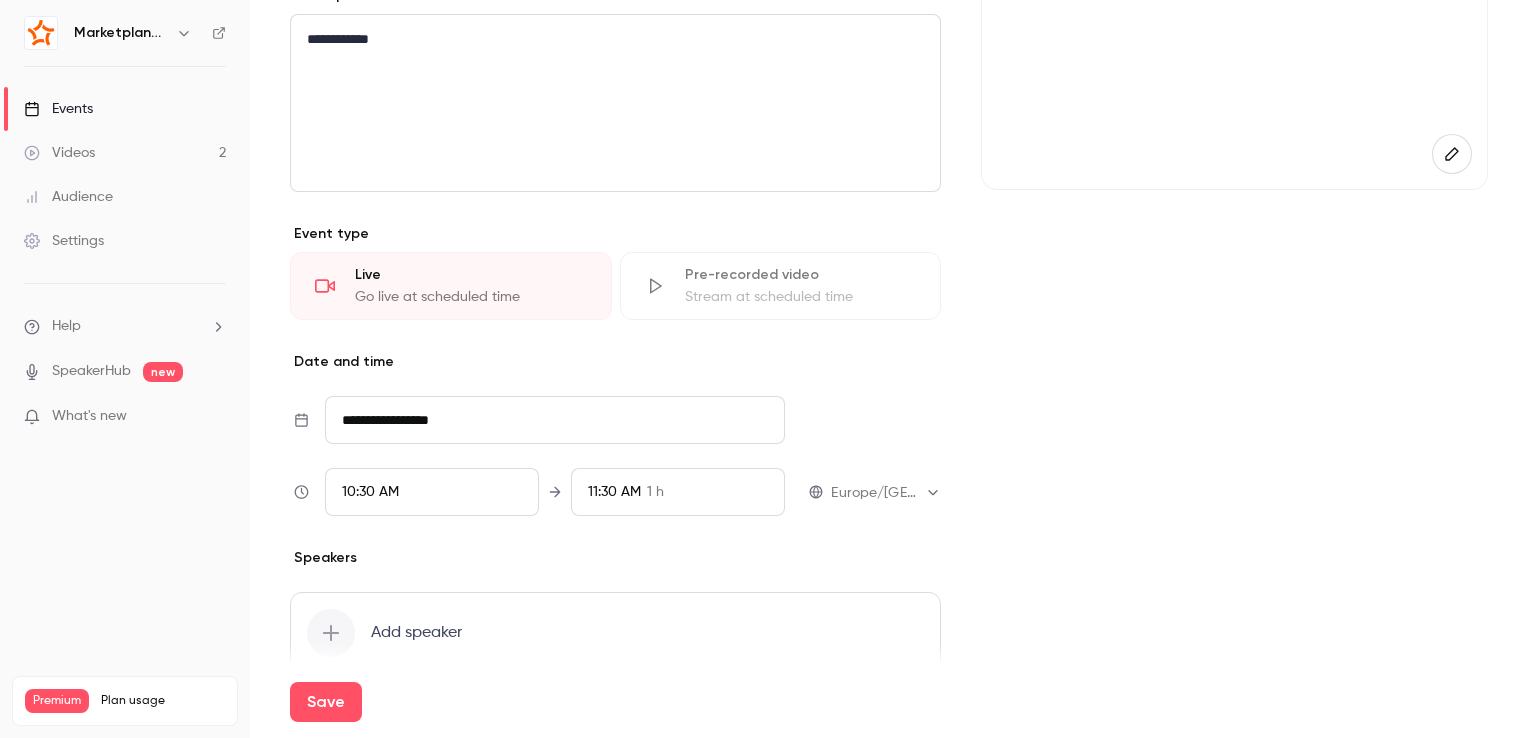 scroll, scrollTop: 394, scrollLeft: 0, axis: vertical 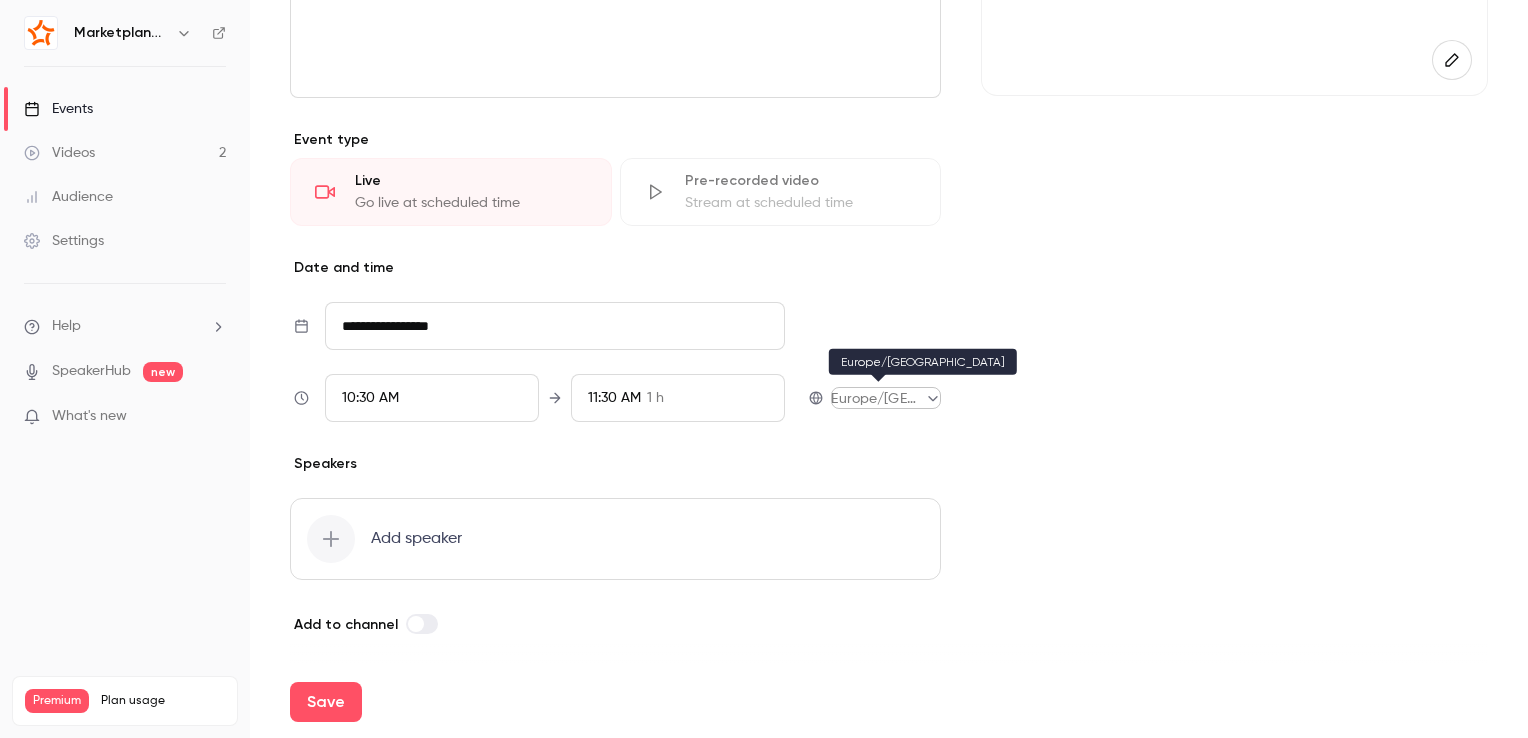 click on "**********" at bounding box center [764, 369] 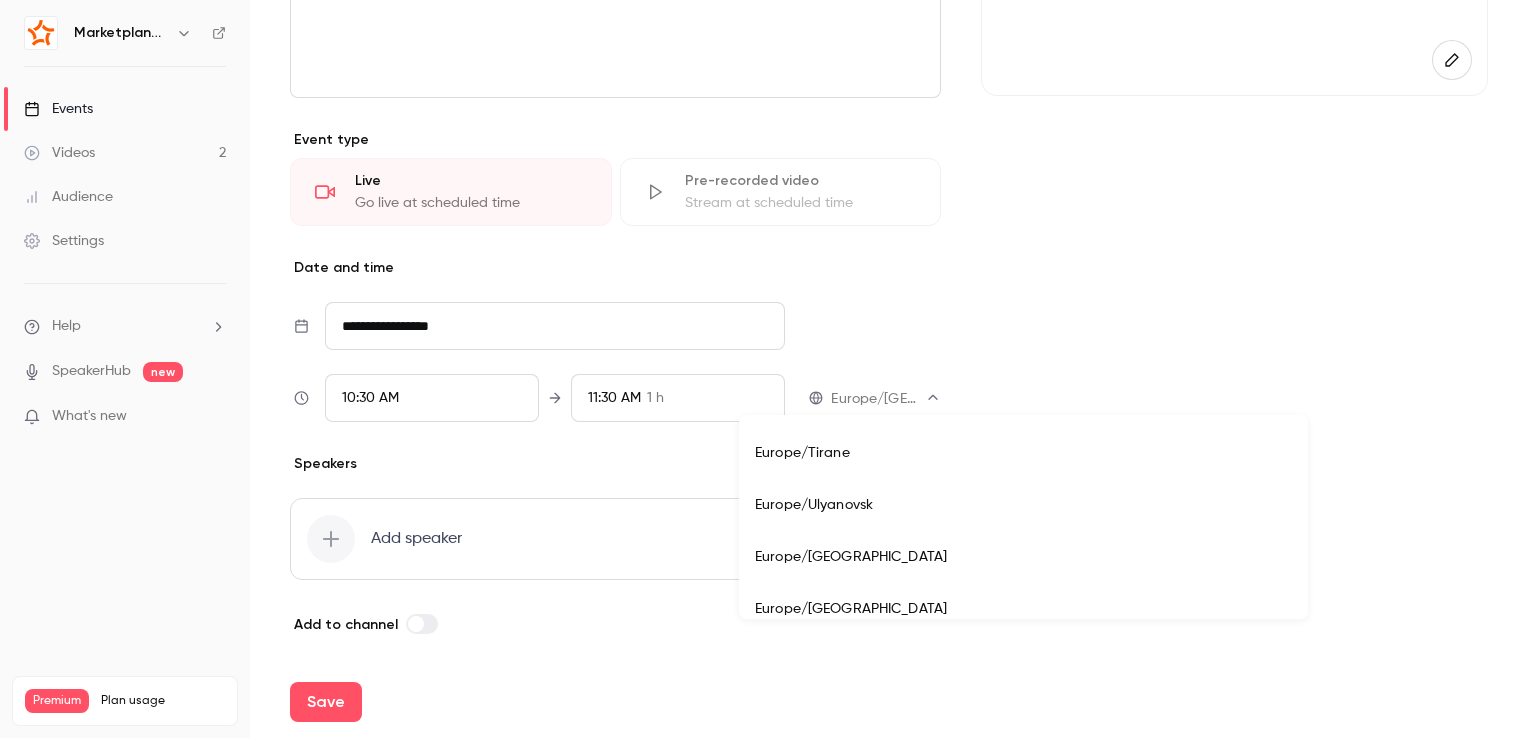 scroll, scrollTop: 18964, scrollLeft: 0, axis: vertical 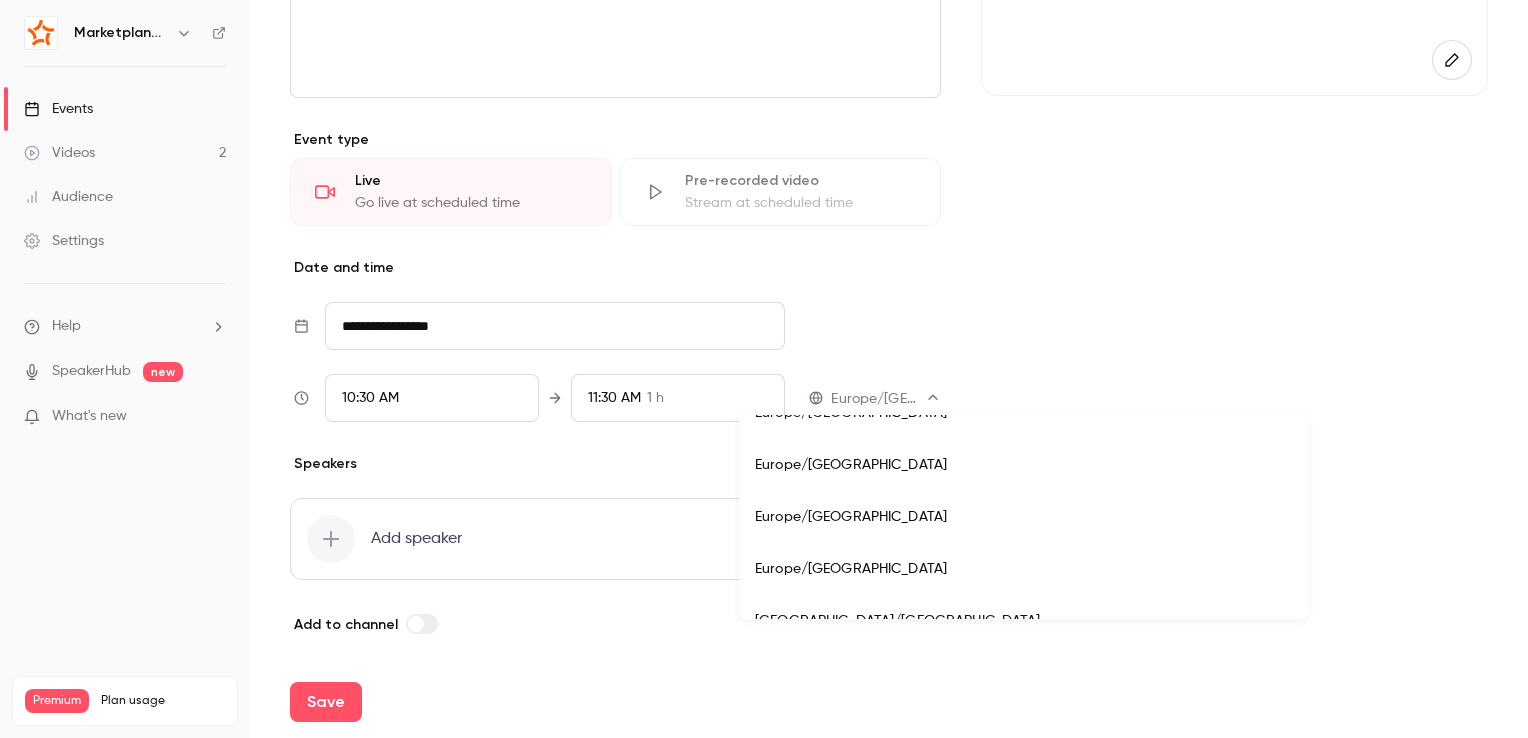 click on "Europe/[GEOGRAPHIC_DATA]" at bounding box center (1023, 517) 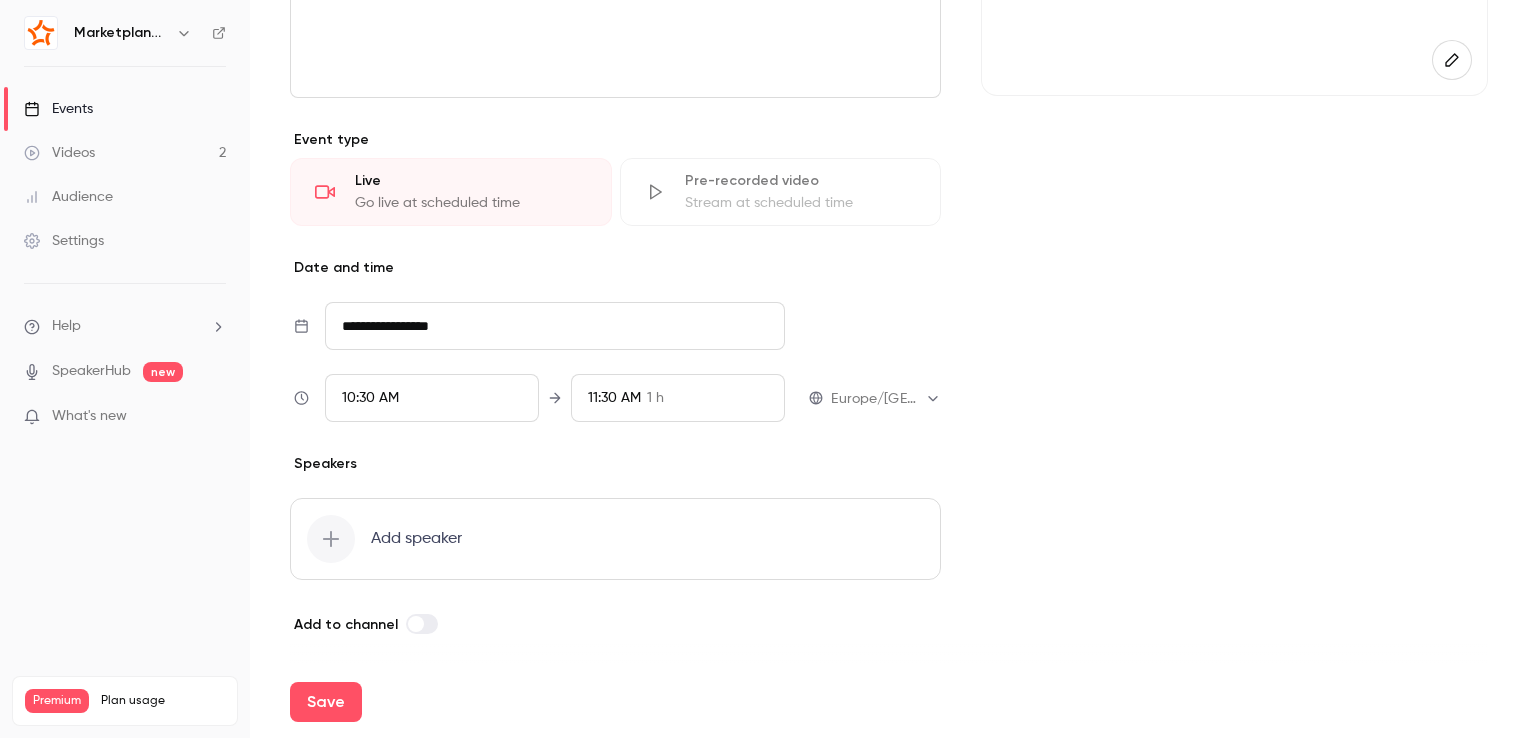 click on "10:30 AM" at bounding box center [370, 398] 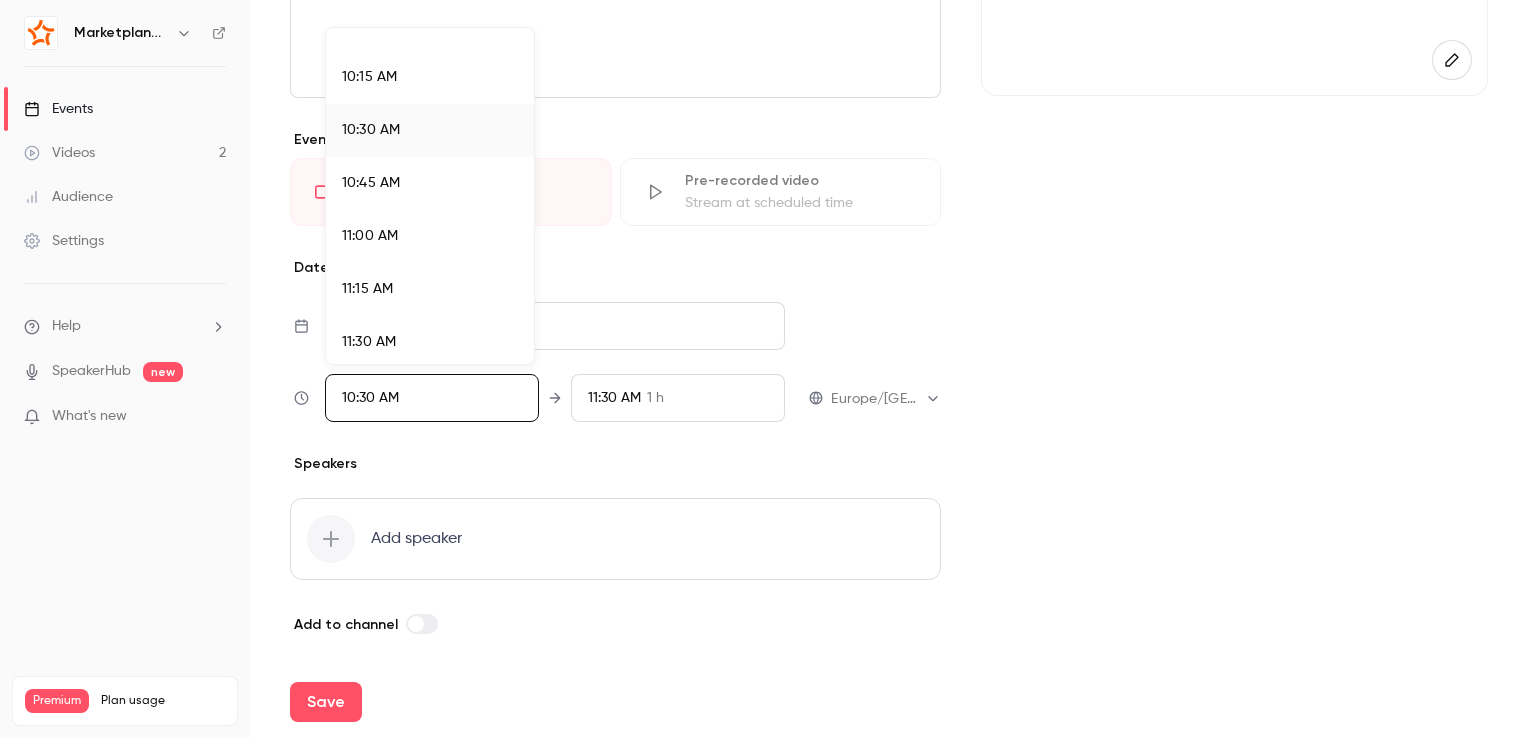 scroll, scrollTop: 2184, scrollLeft: 0, axis: vertical 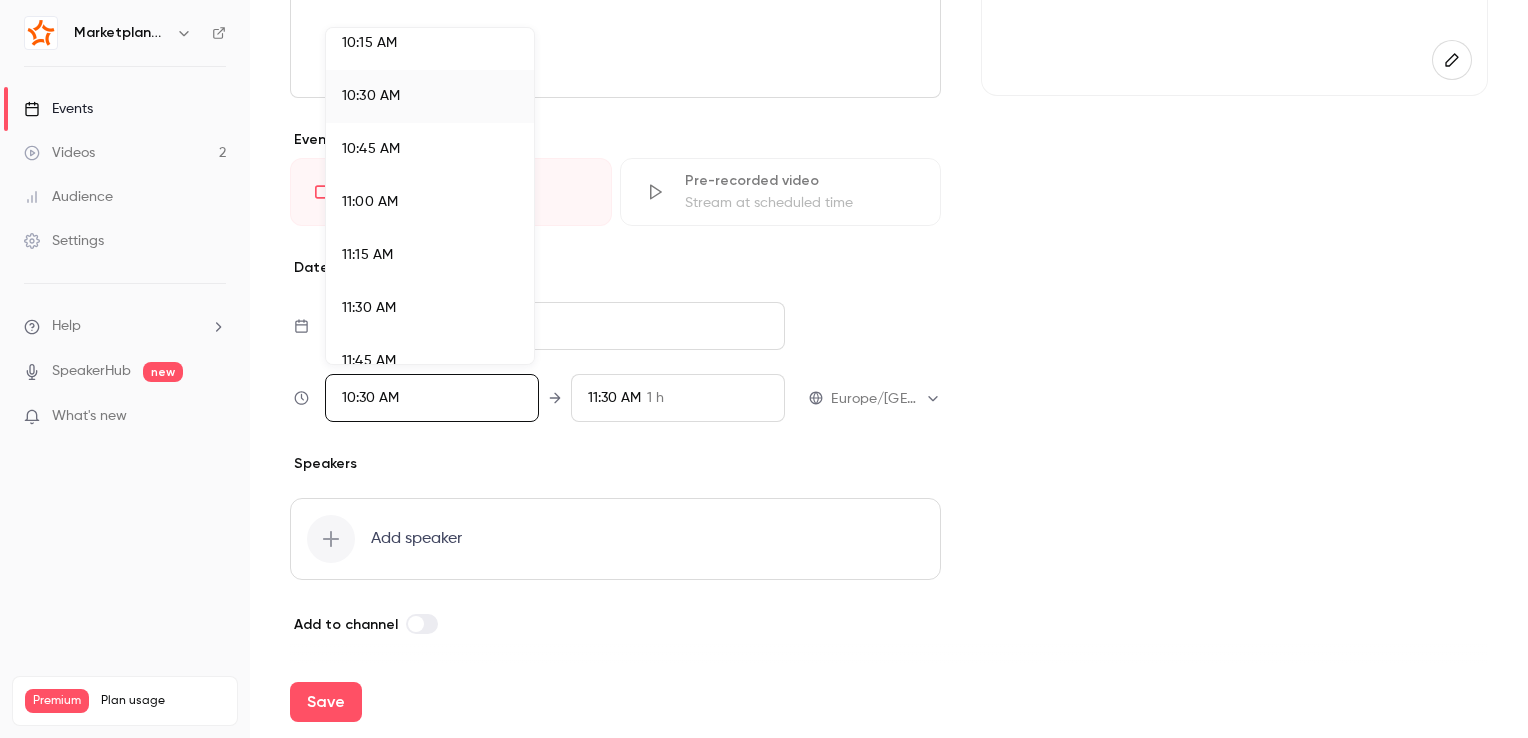 click on "11:30 AM" at bounding box center [430, 308] 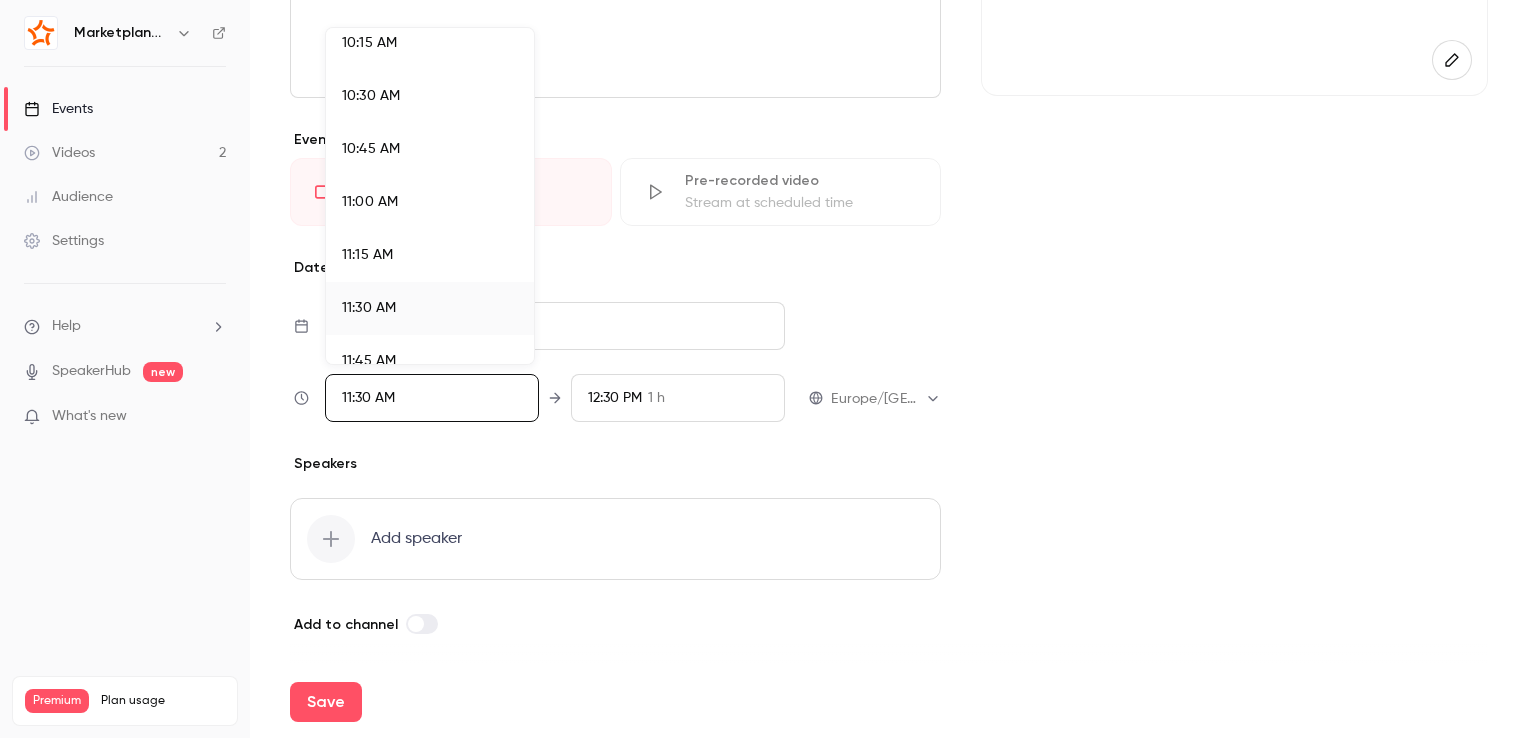 click at bounding box center (764, 369) 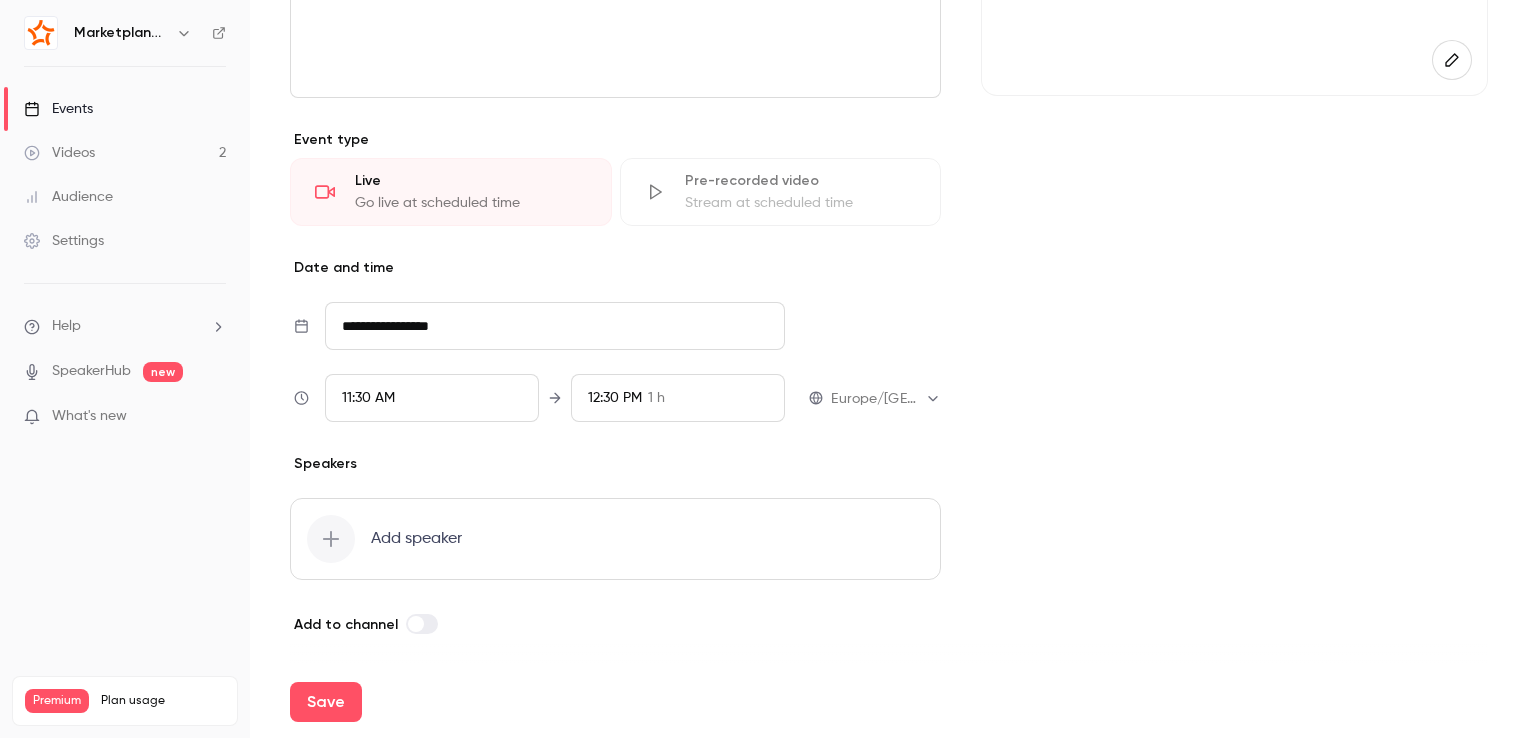 click on "Add speaker" at bounding box center [615, 539] 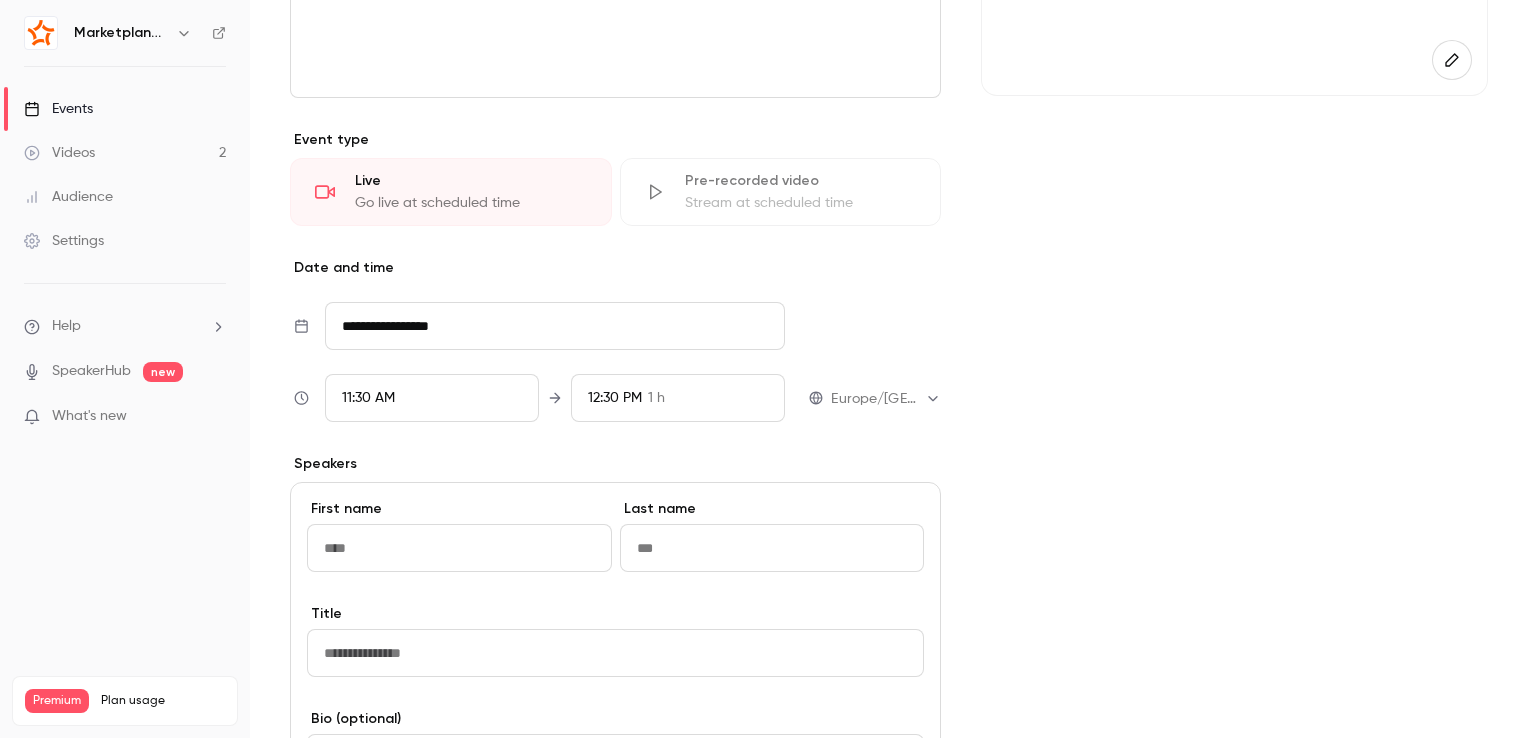 scroll, scrollTop: 494, scrollLeft: 0, axis: vertical 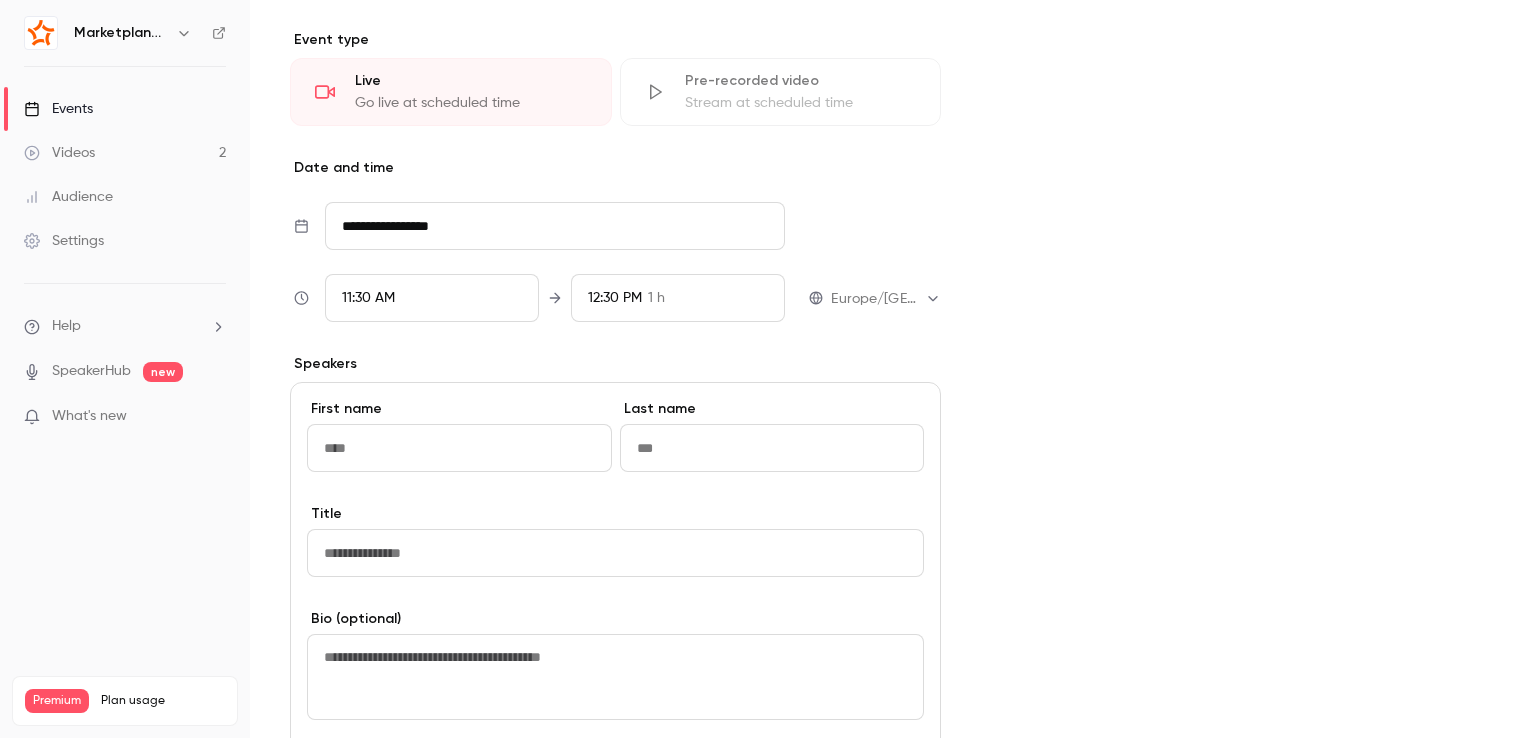 click at bounding box center [459, 448] 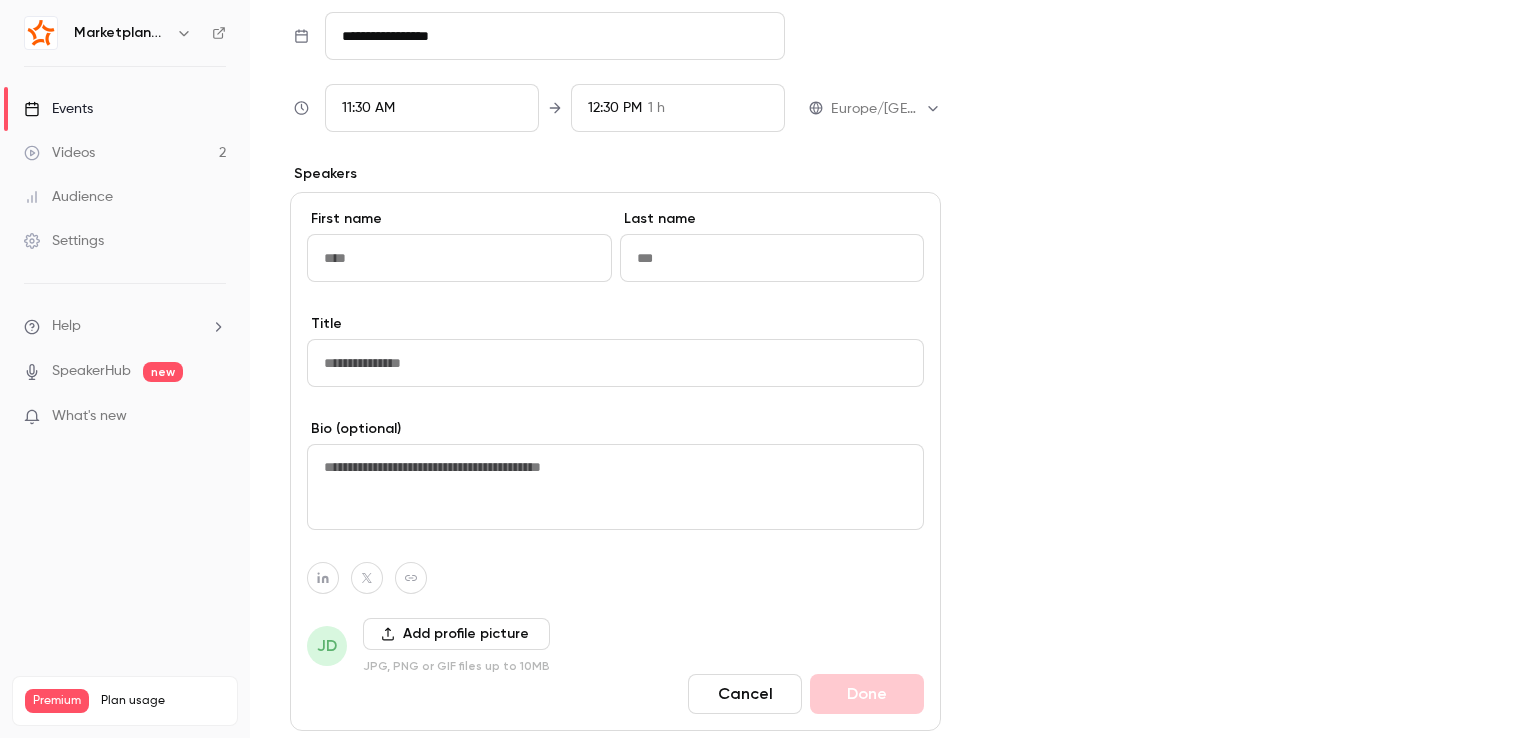 scroll, scrollTop: 694, scrollLeft: 0, axis: vertical 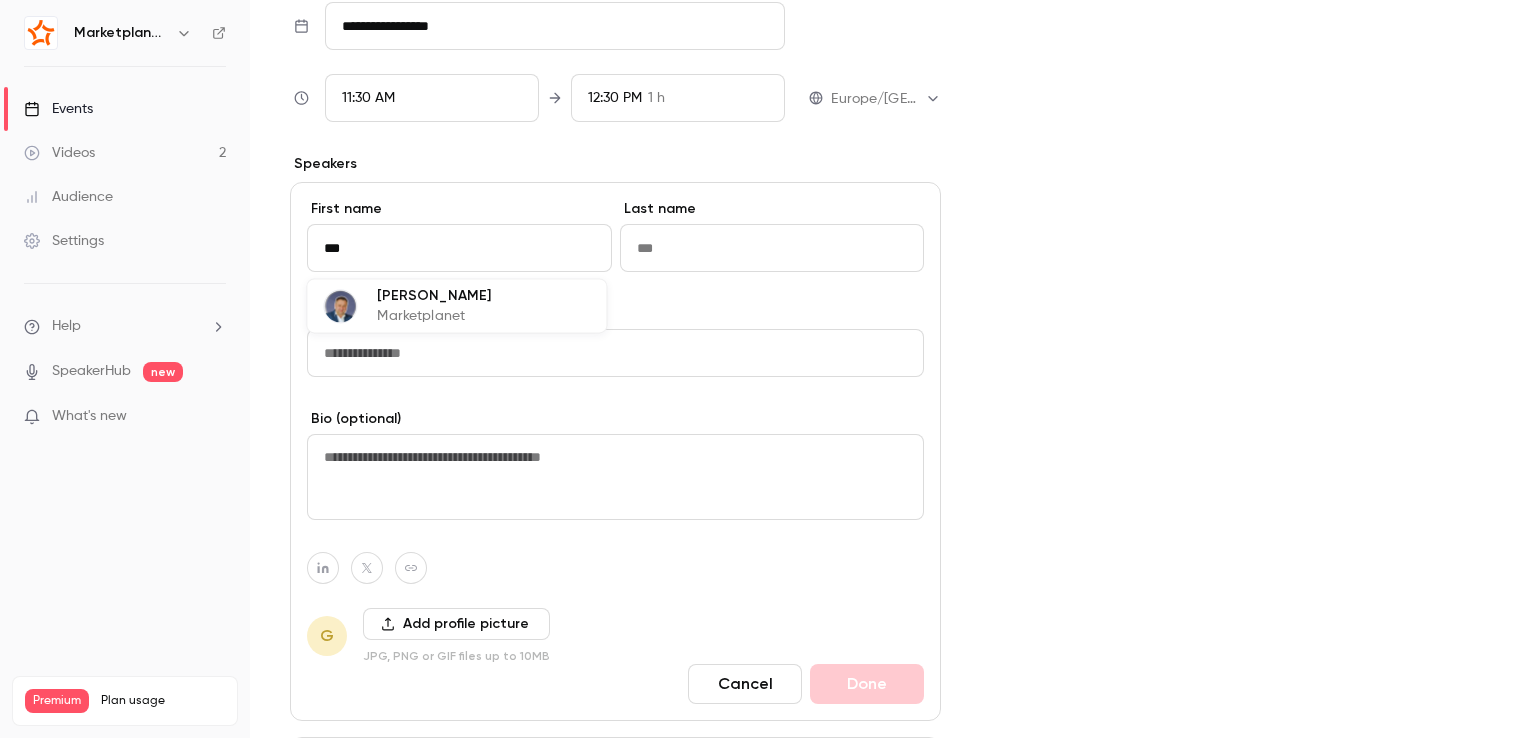 click on "[PERSON_NAME]" at bounding box center [434, 295] 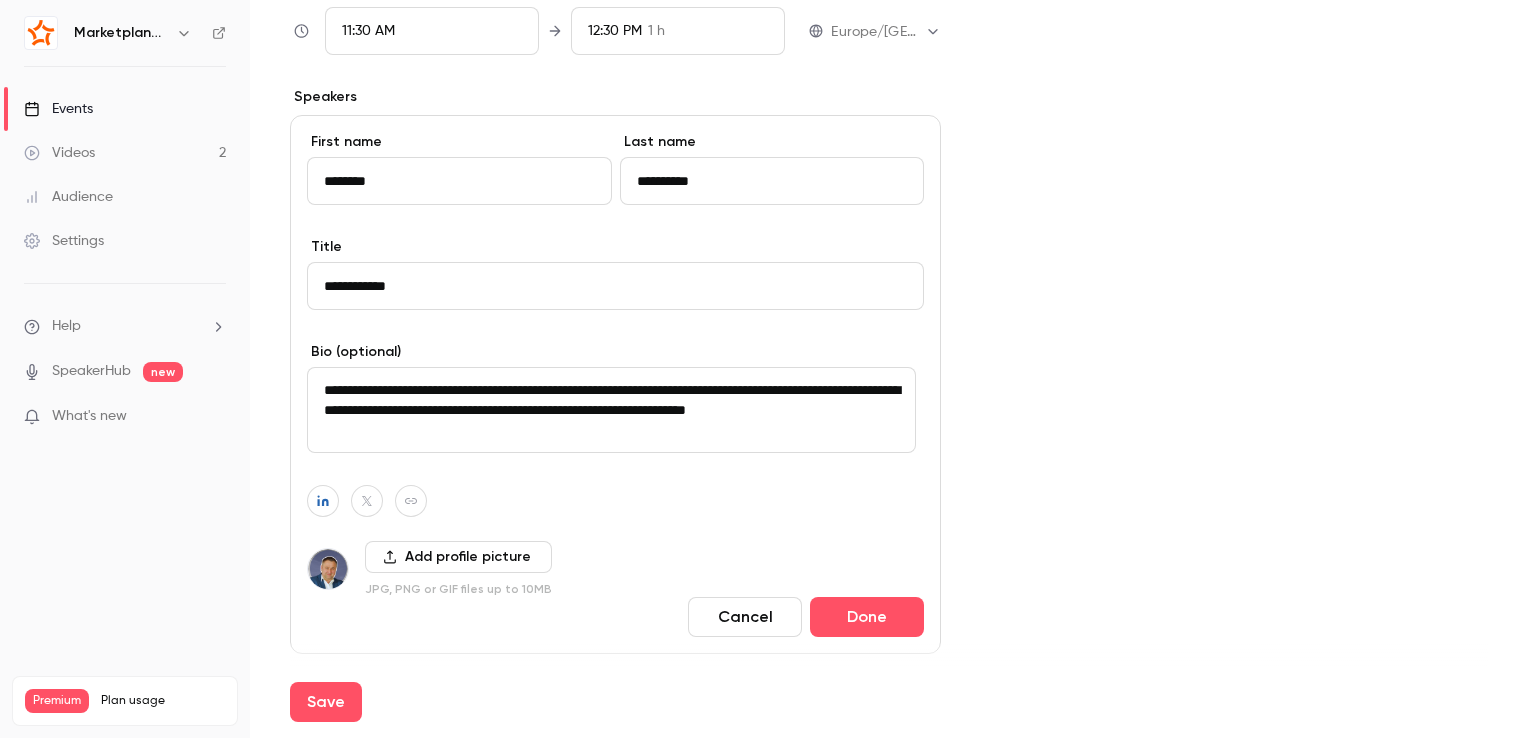 scroll, scrollTop: 794, scrollLeft: 0, axis: vertical 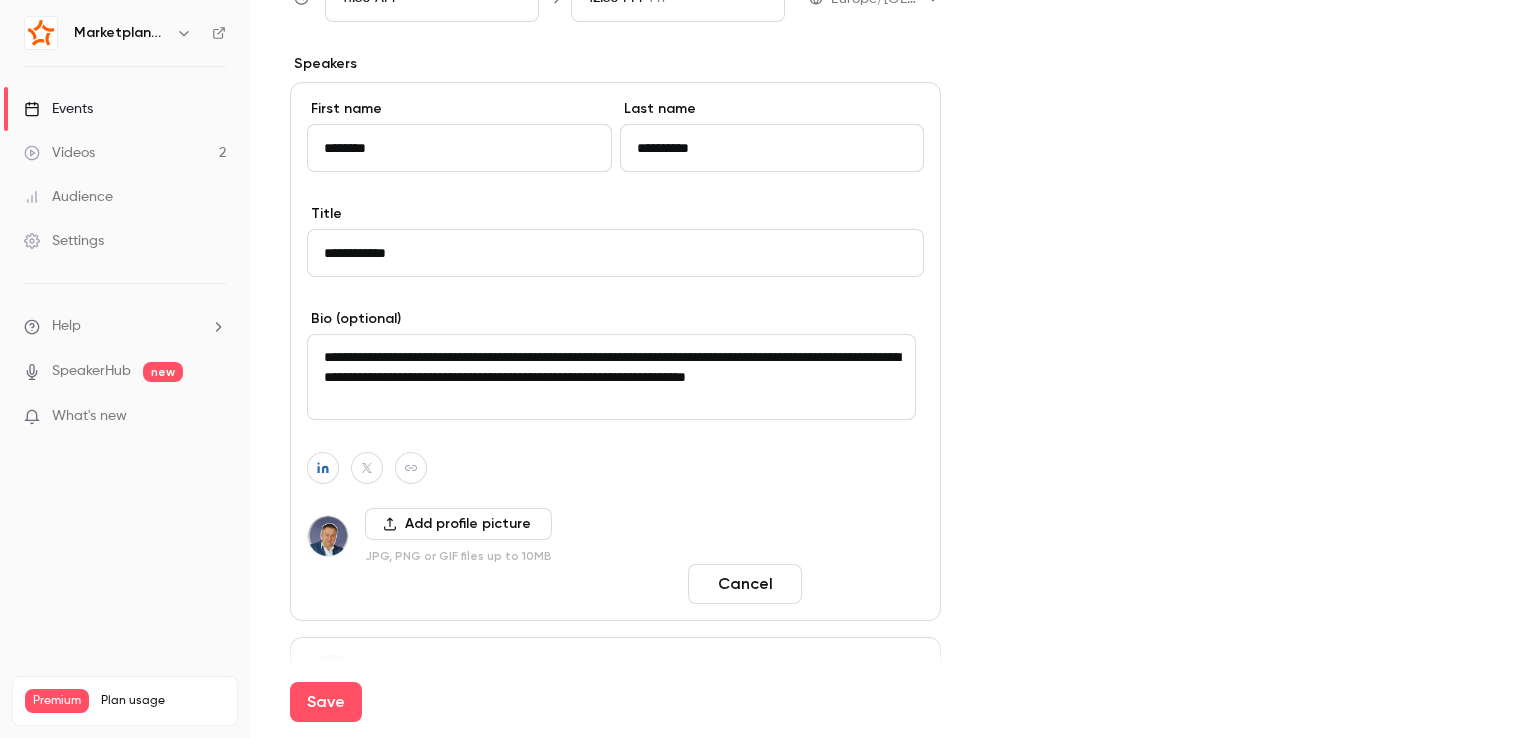type on "********" 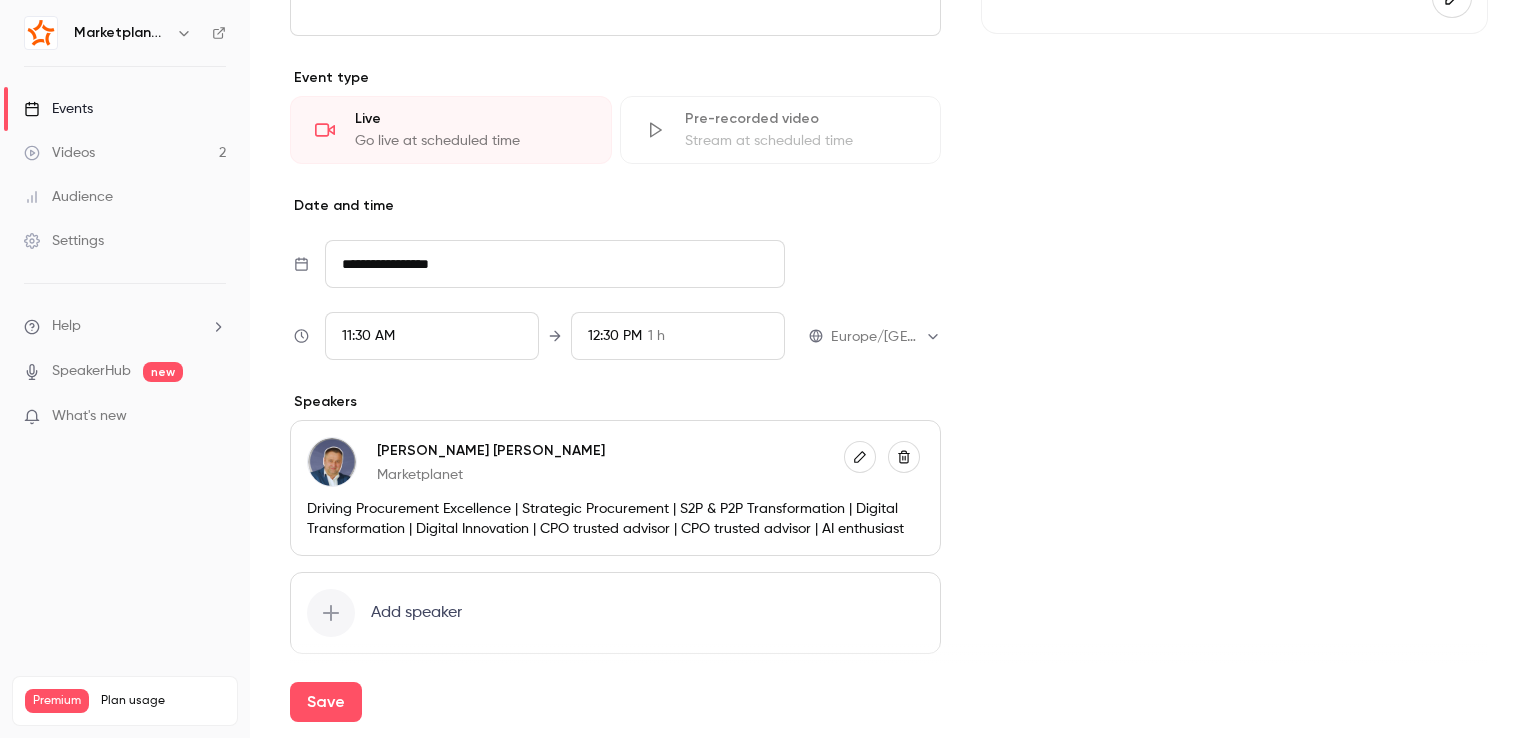 scroll, scrollTop: 529, scrollLeft: 0, axis: vertical 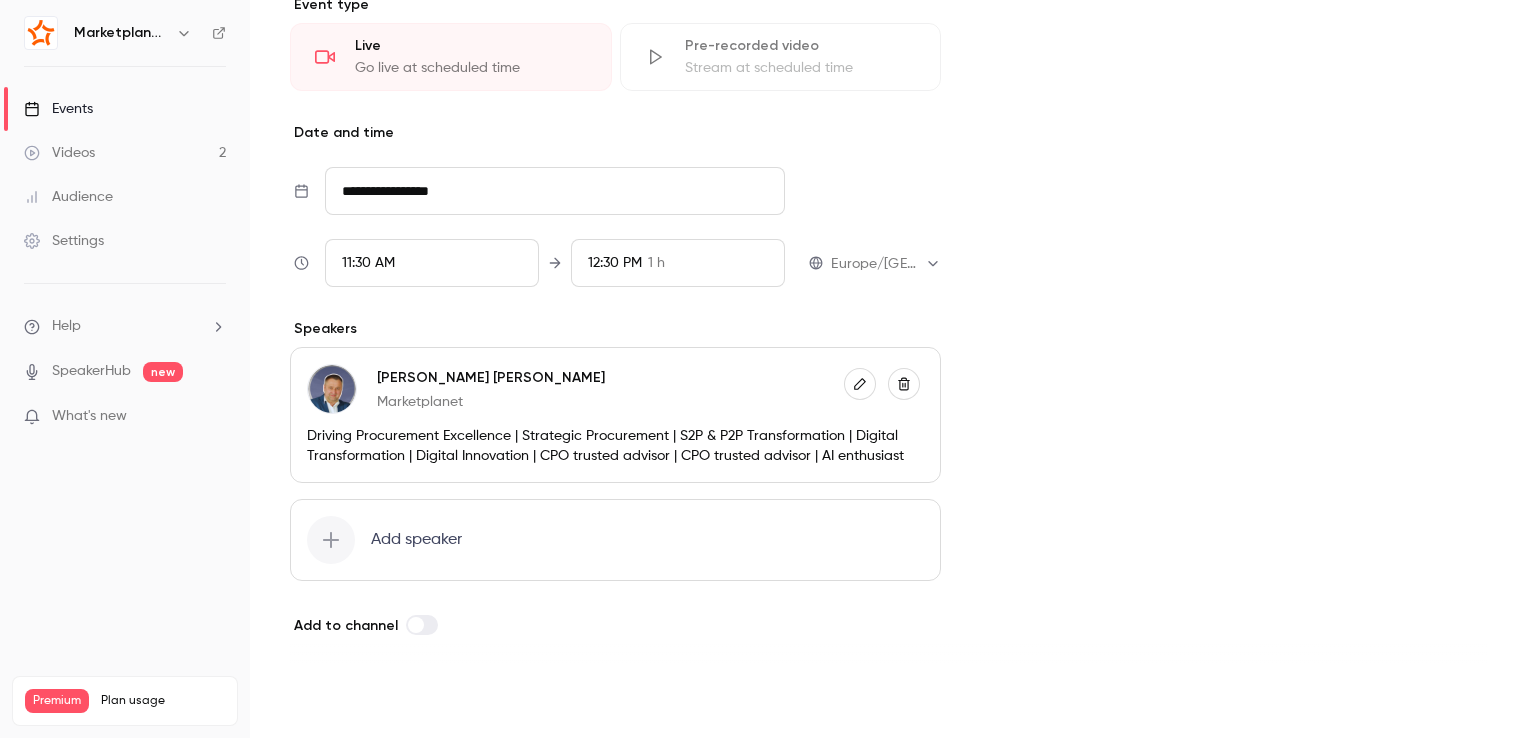 click on "Save" at bounding box center (326, 702) 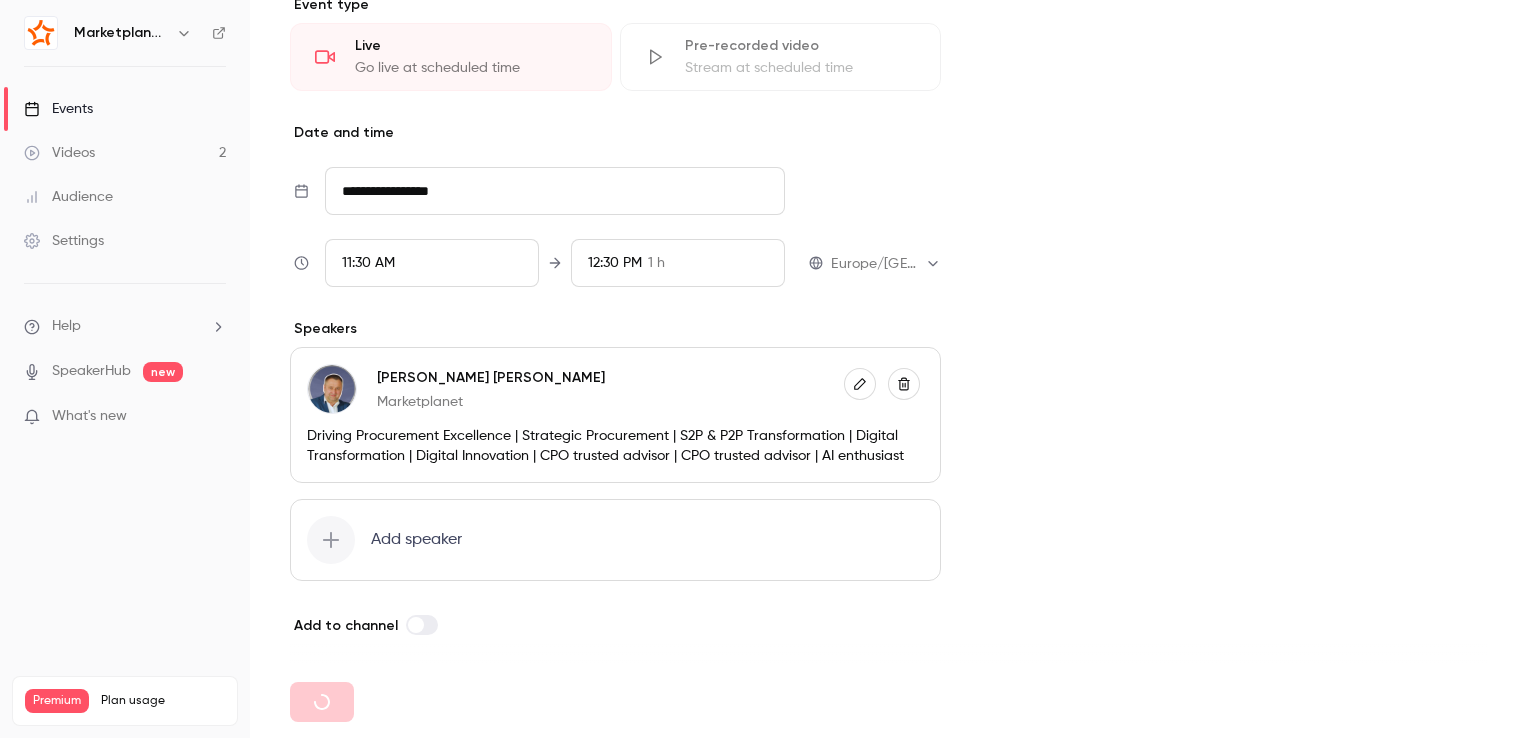 type 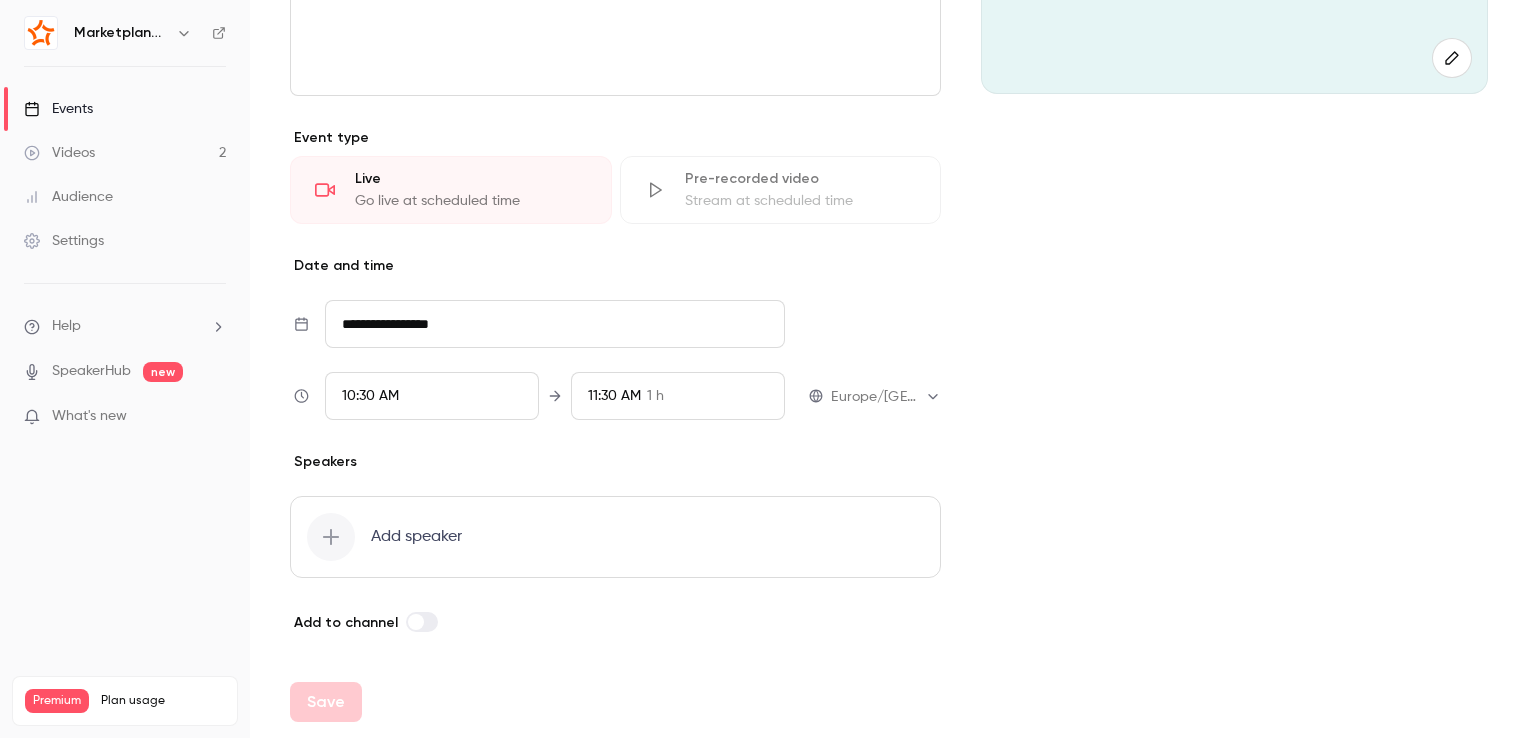 scroll, scrollTop: 0, scrollLeft: 0, axis: both 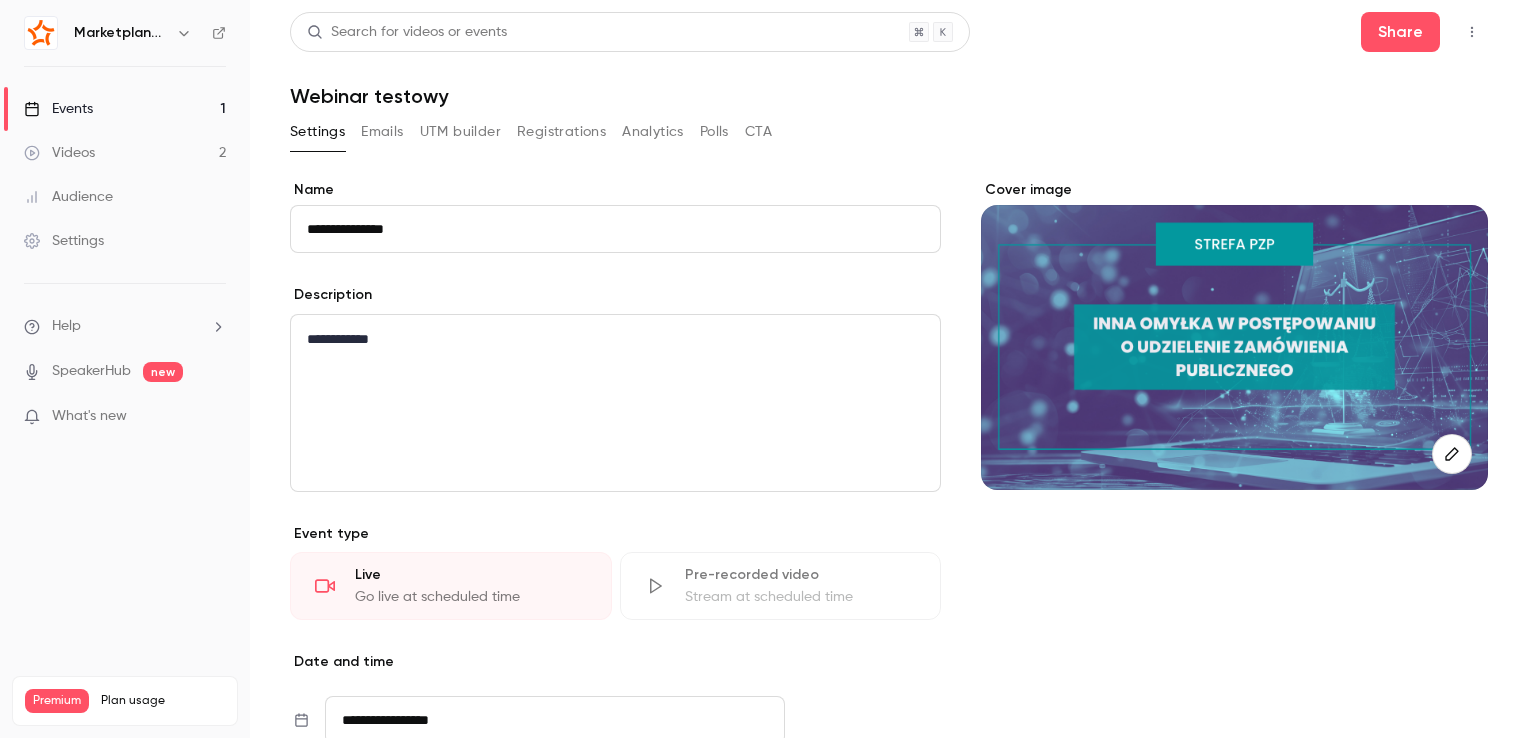 click on "Emails" at bounding box center (382, 132) 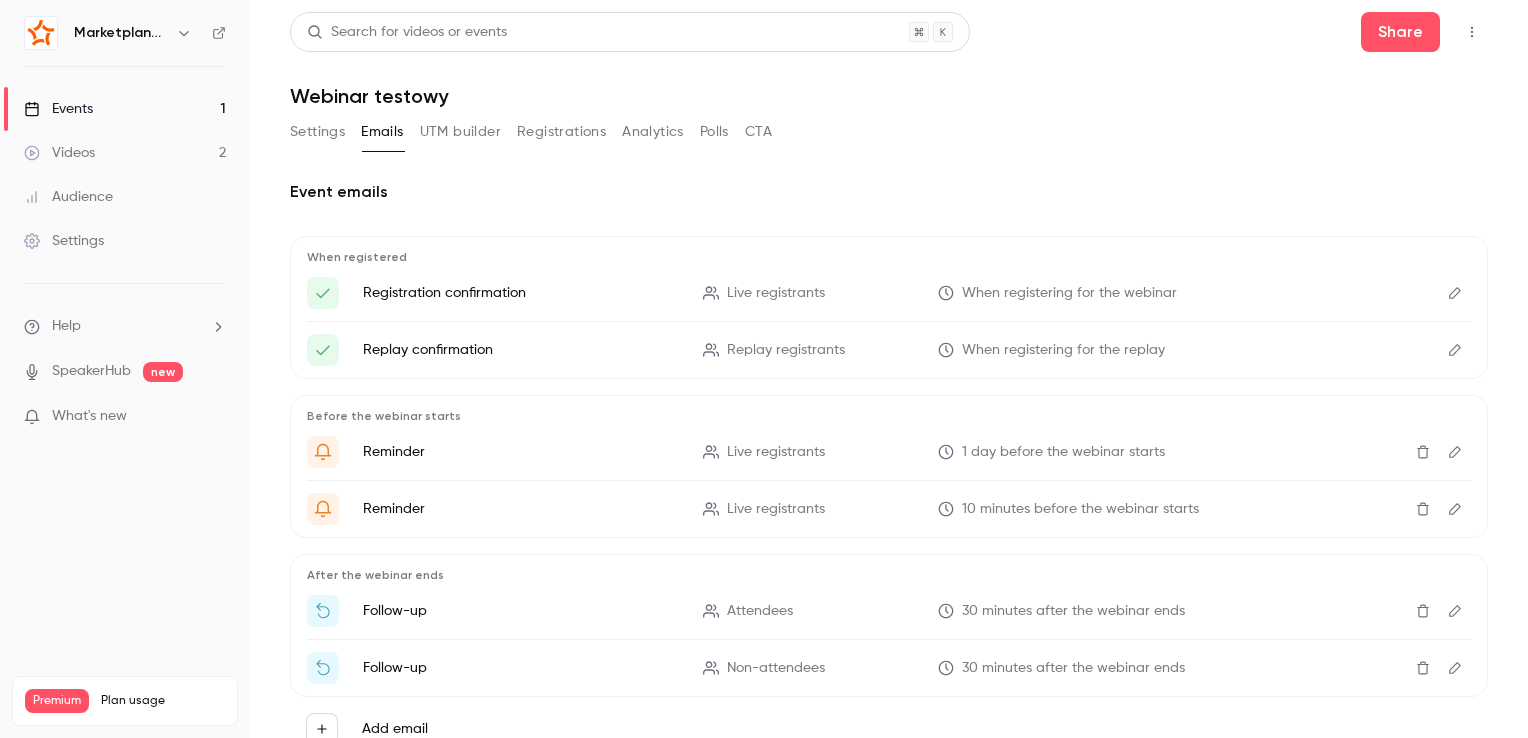 click 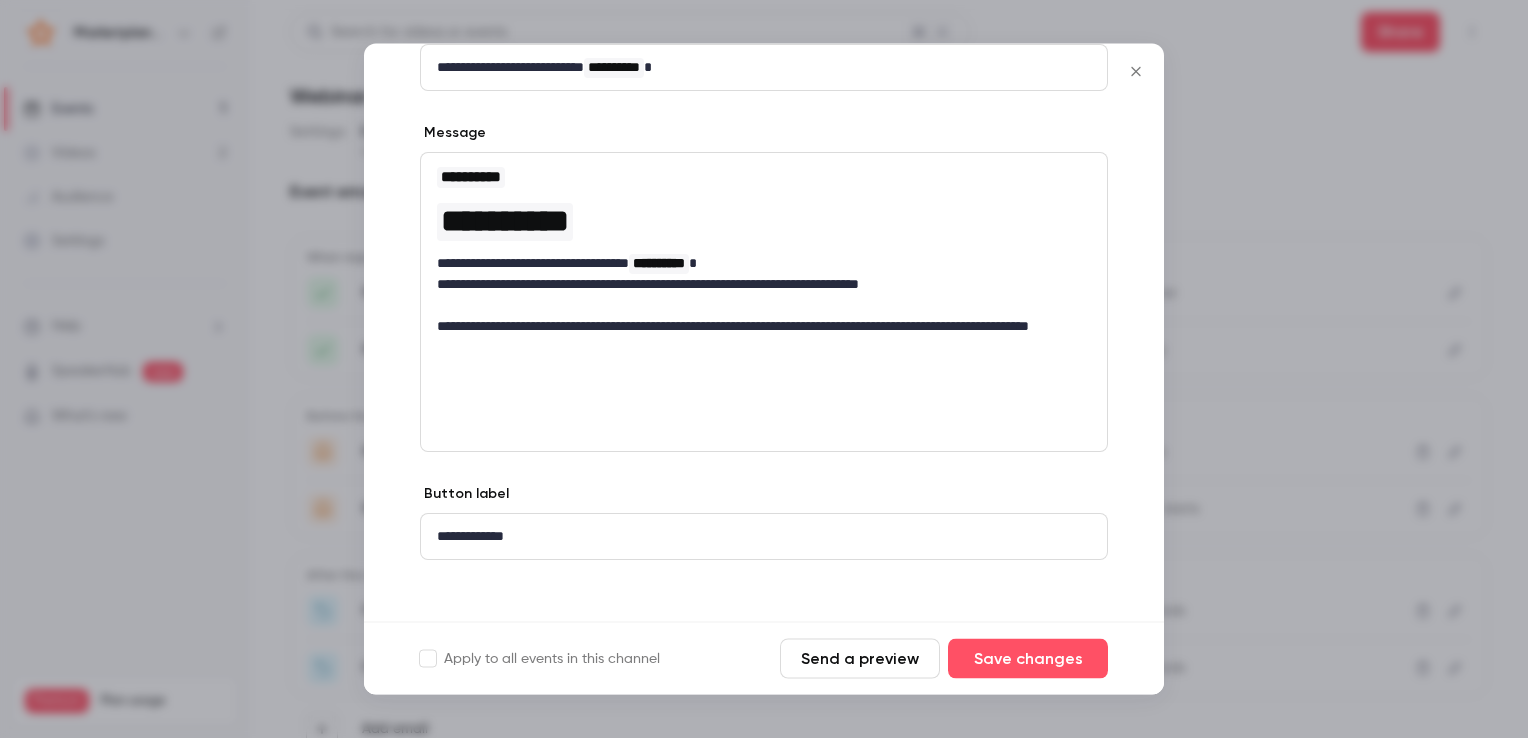 scroll, scrollTop: 157, scrollLeft: 0, axis: vertical 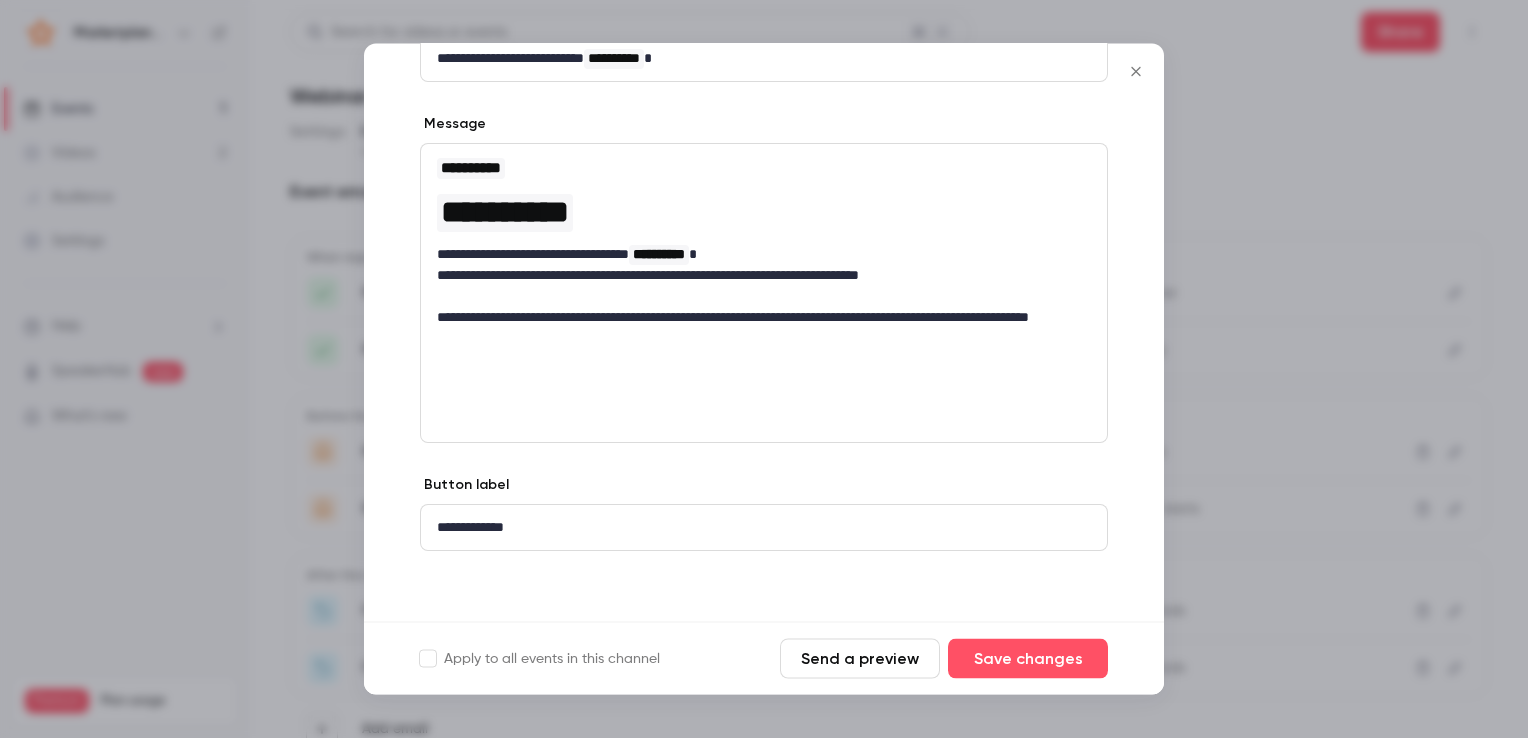 click 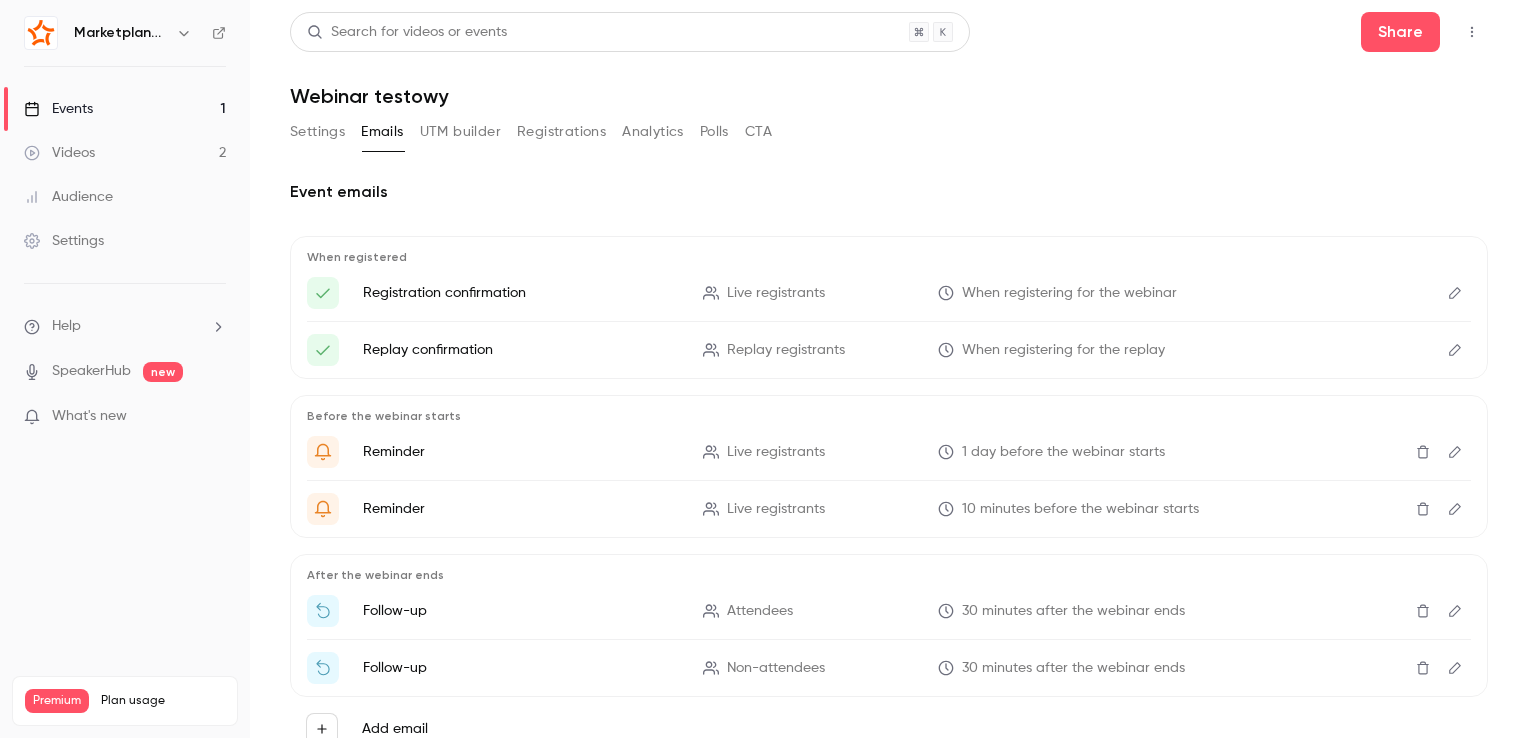 click on "UTM builder" at bounding box center [460, 132] 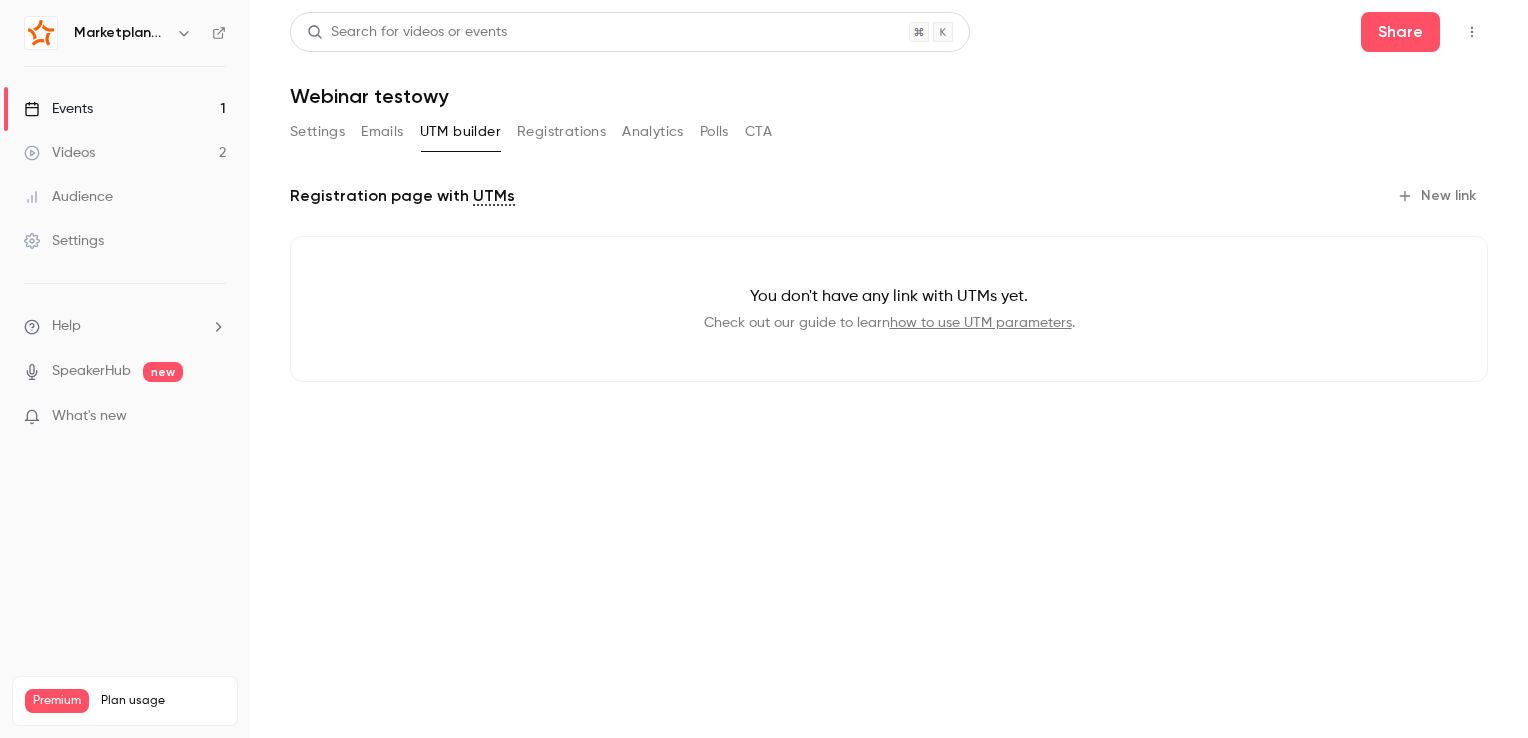 click on "Registrations" at bounding box center (561, 132) 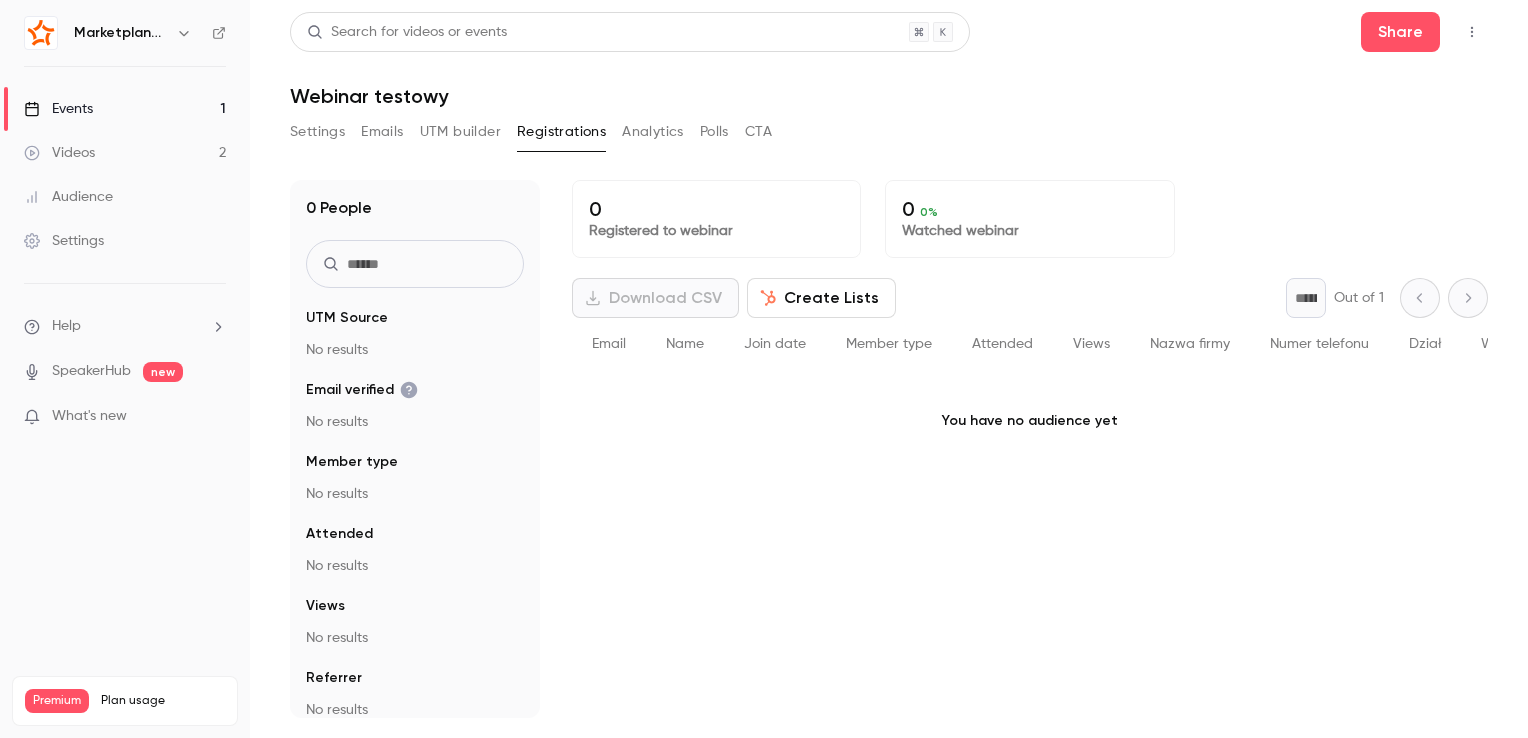 click on "Analytics" at bounding box center [653, 132] 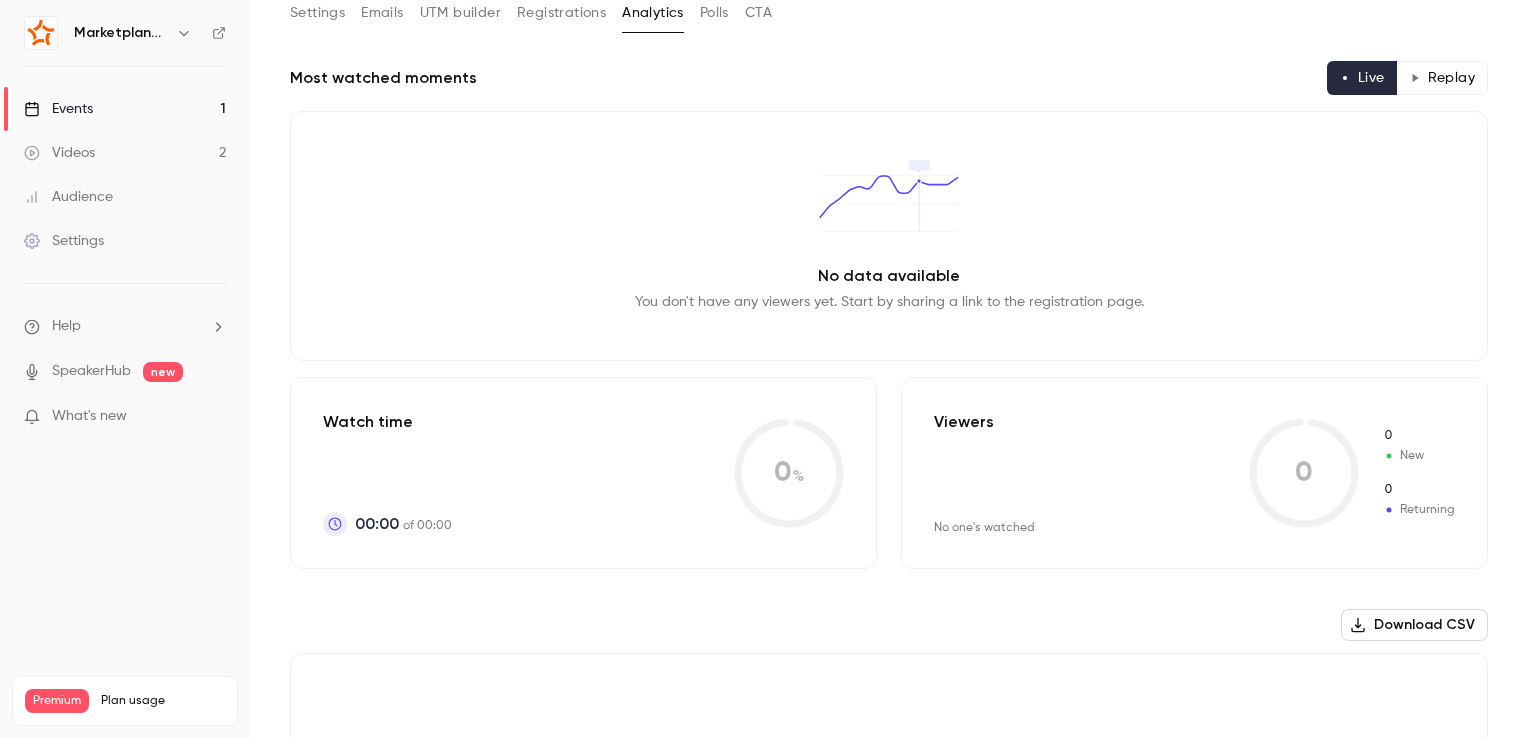 scroll, scrollTop: 0, scrollLeft: 0, axis: both 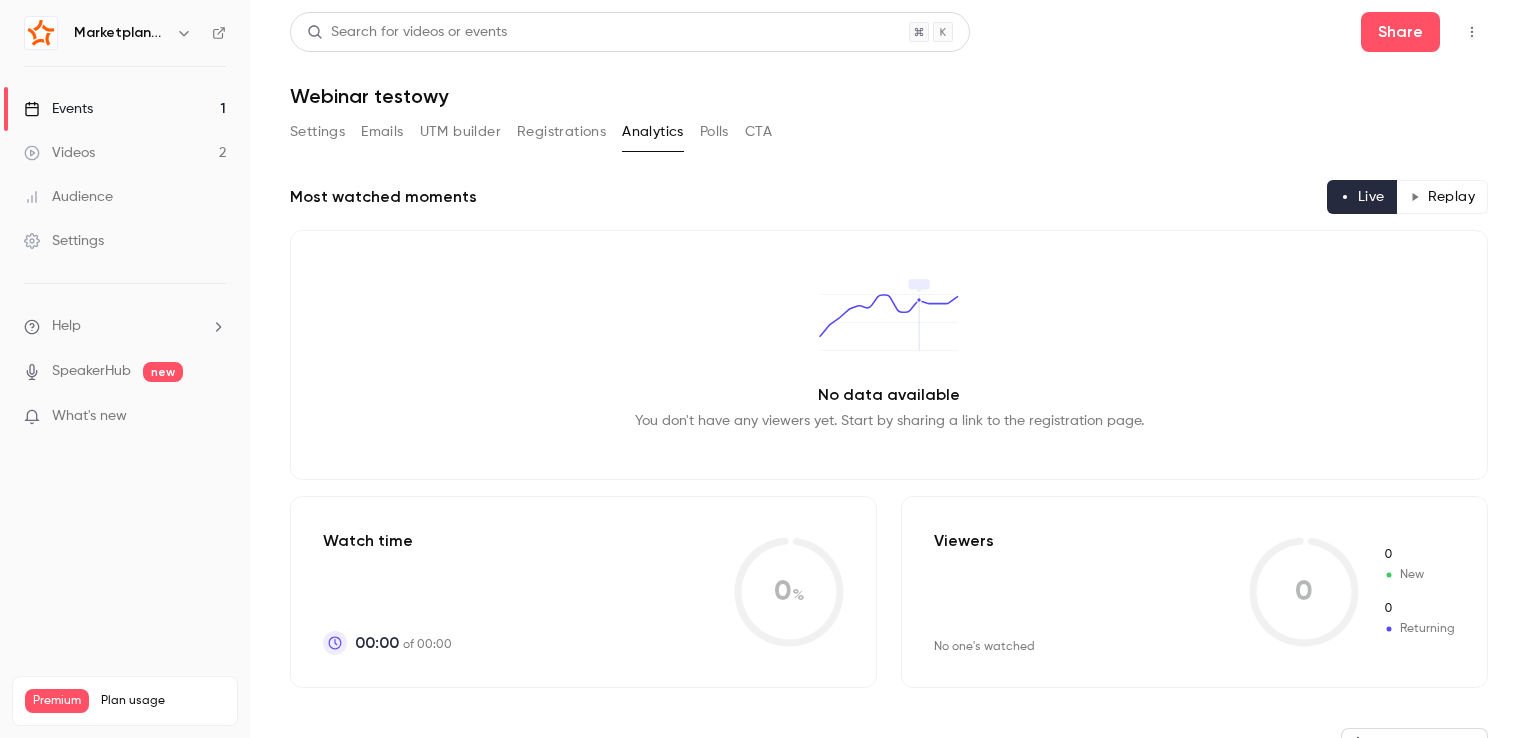 click on "Polls" at bounding box center [714, 132] 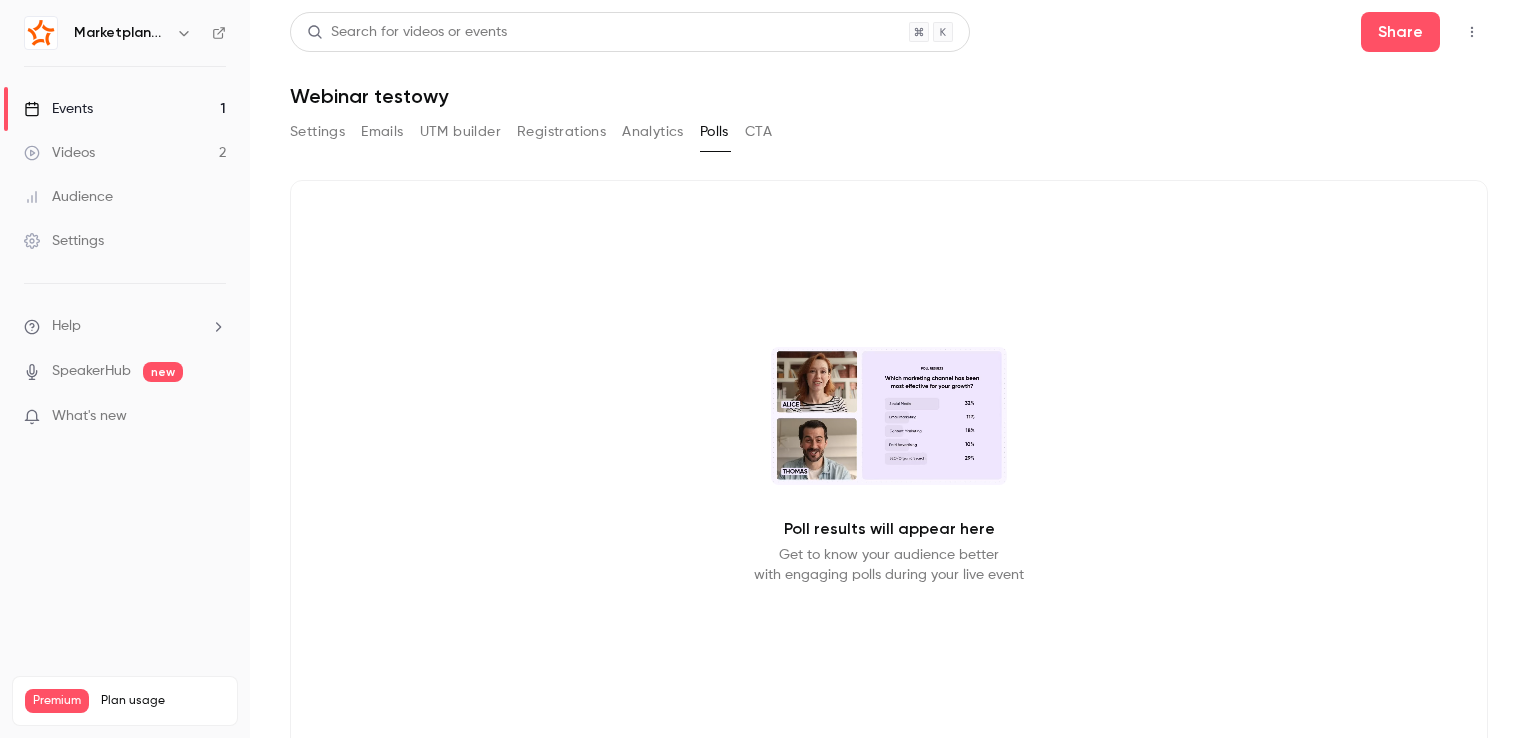 click on "CTA" at bounding box center (758, 132) 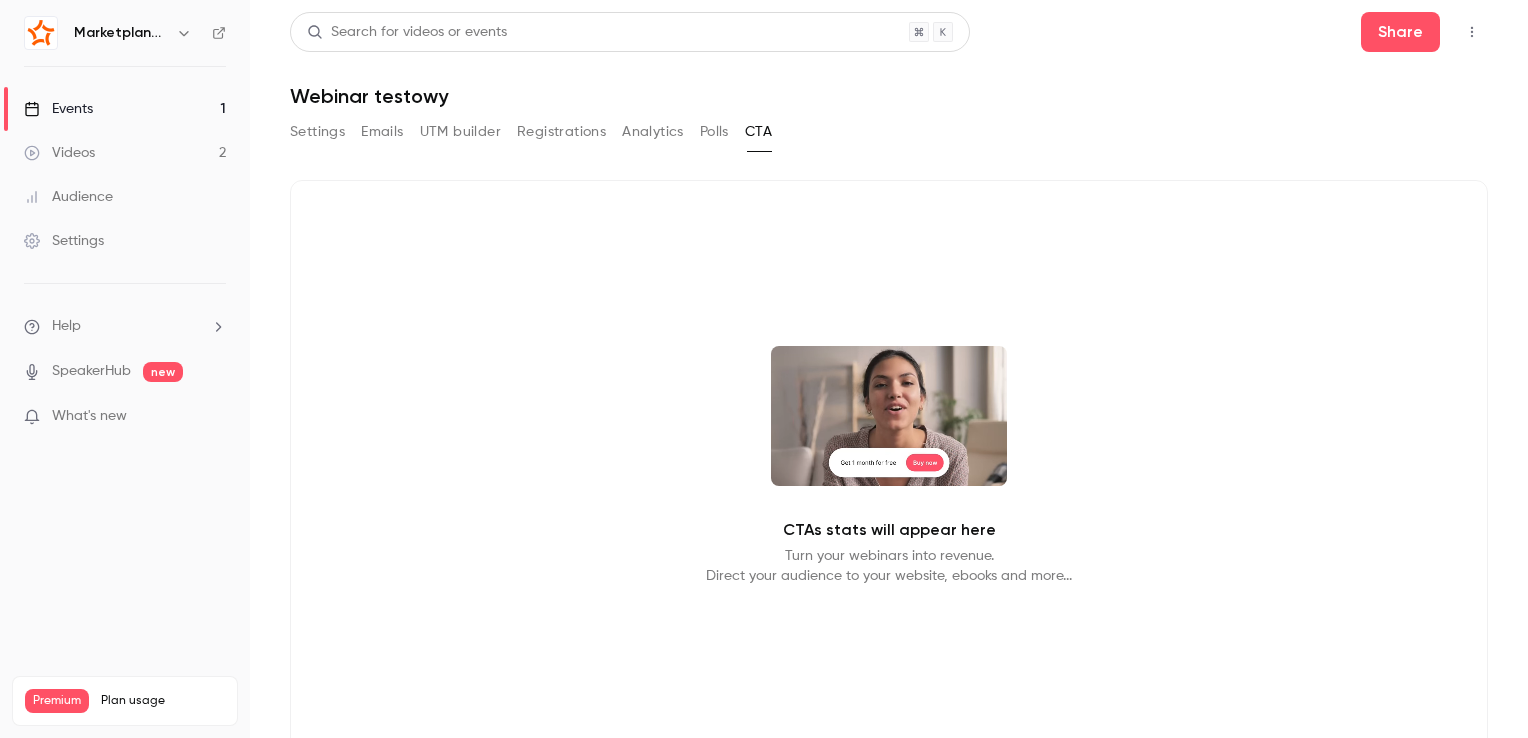 click on "Settings" at bounding box center [317, 132] 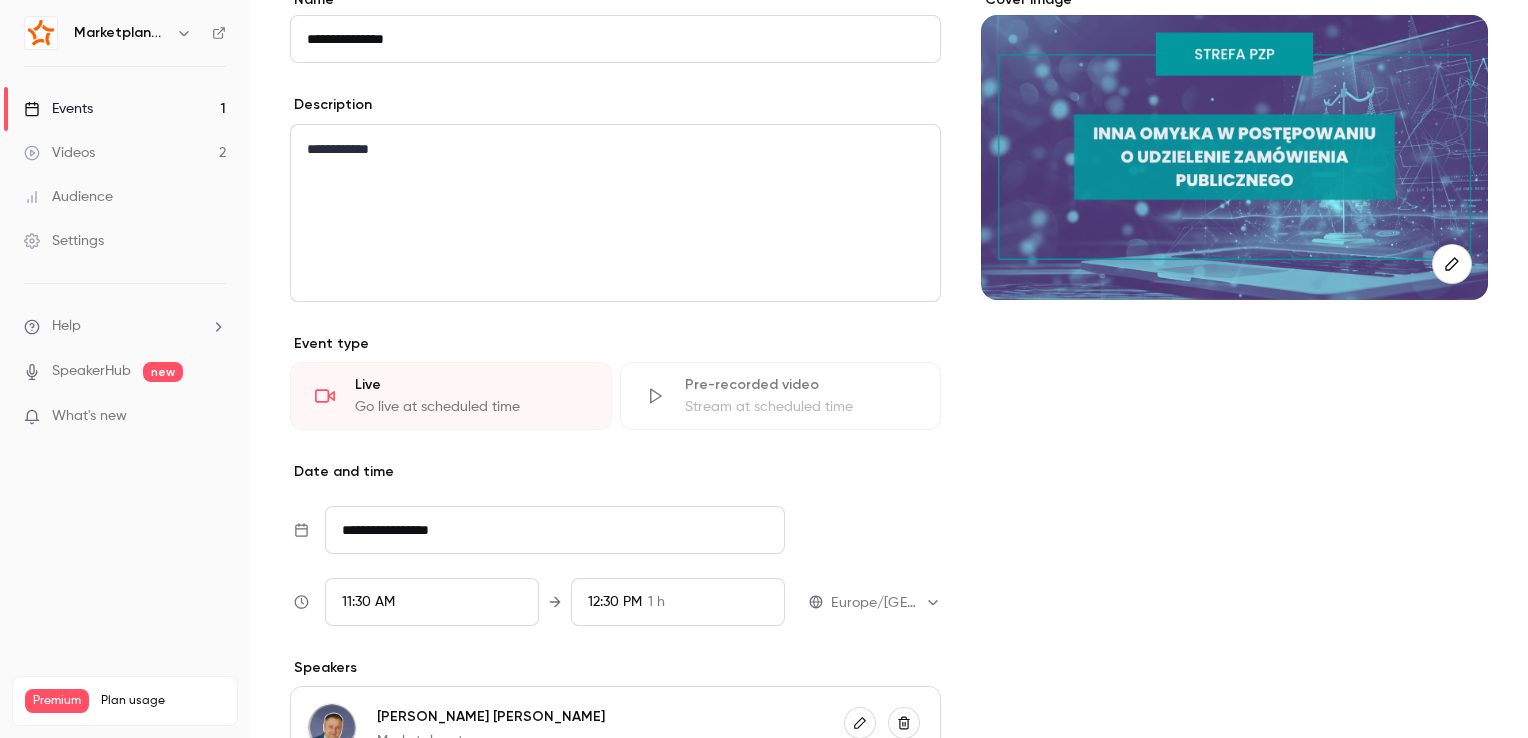 scroll, scrollTop: 200, scrollLeft: 0, axis: vertical 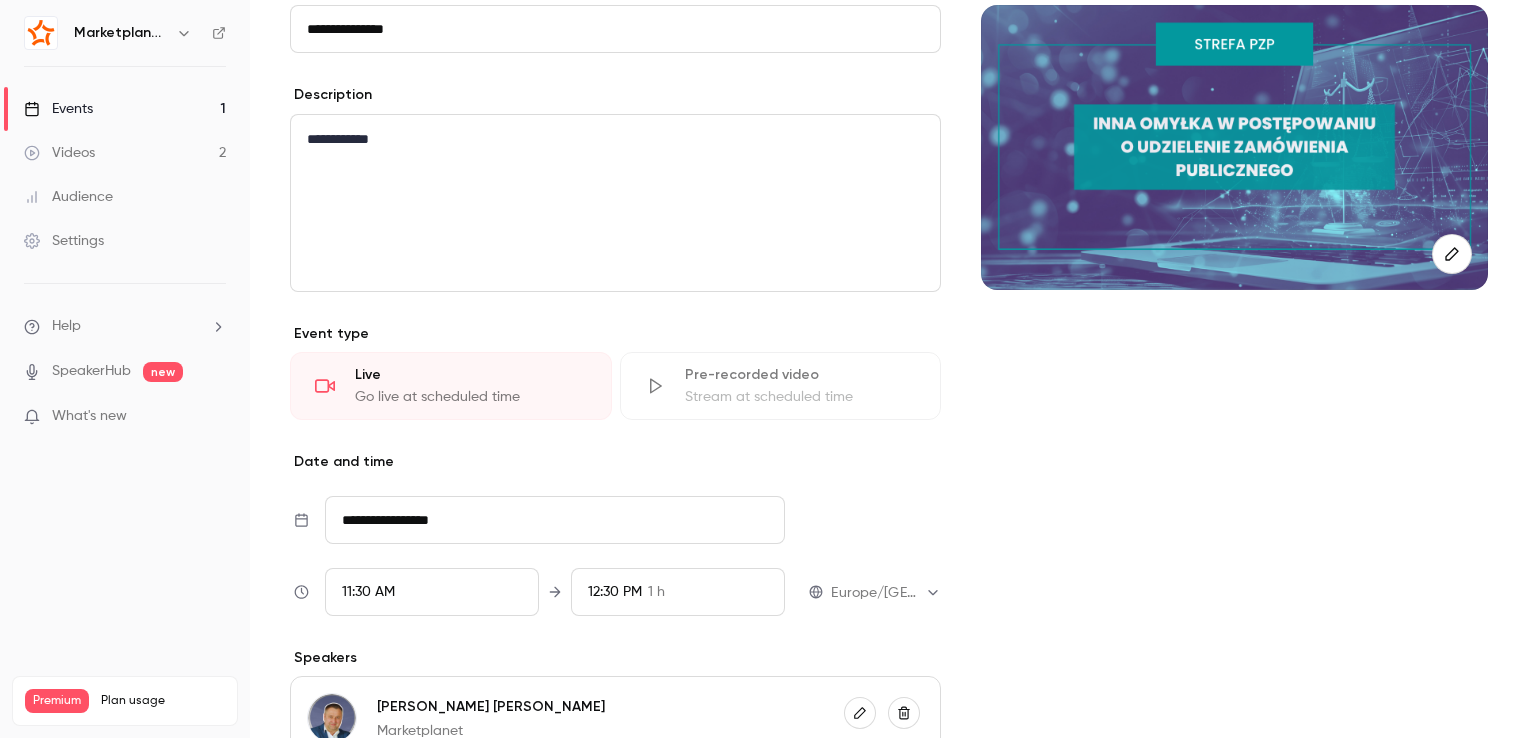 click on "Pre-recorded video" at bounding box center (801, 375) 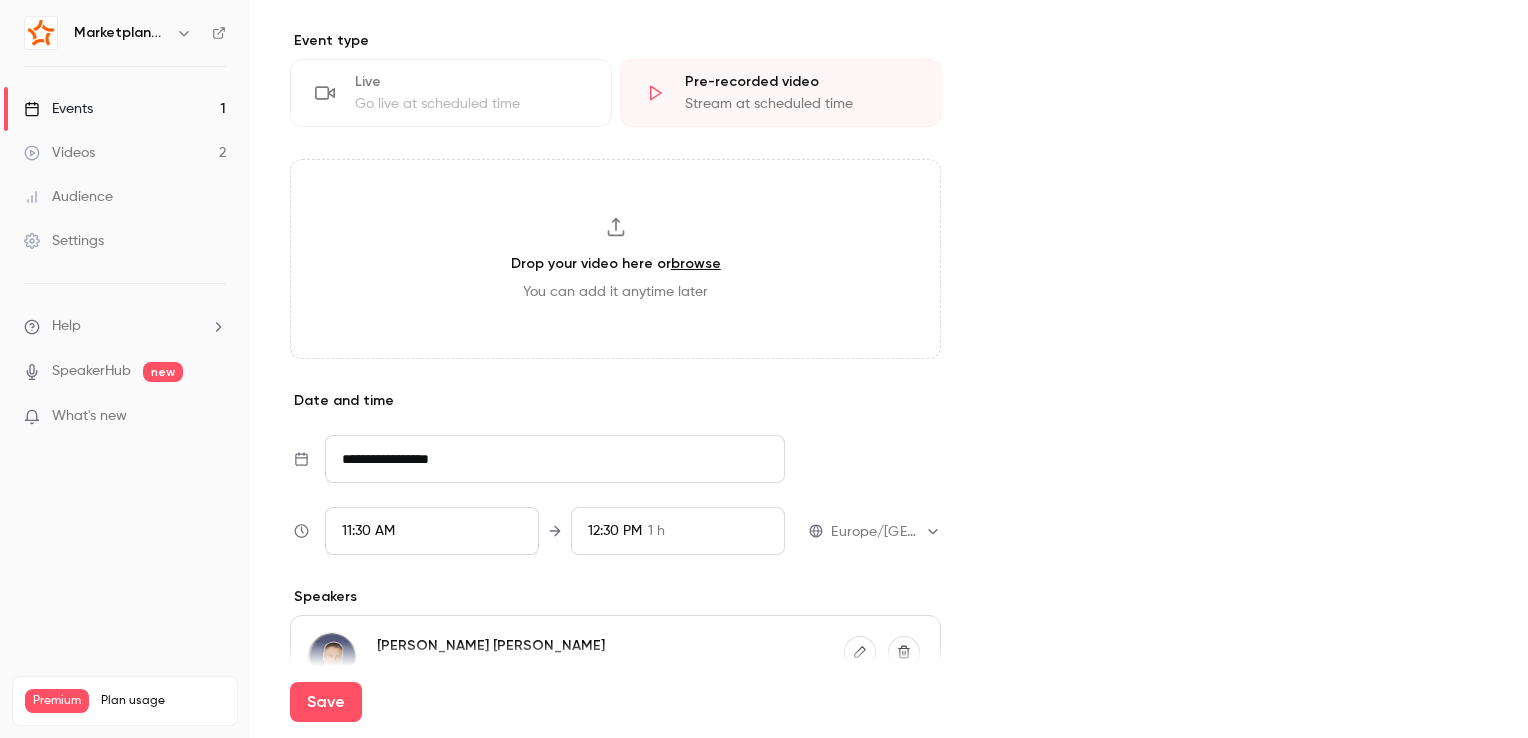 scroll, scrollTop: 300, scrollLeft: 0, axis: vertical 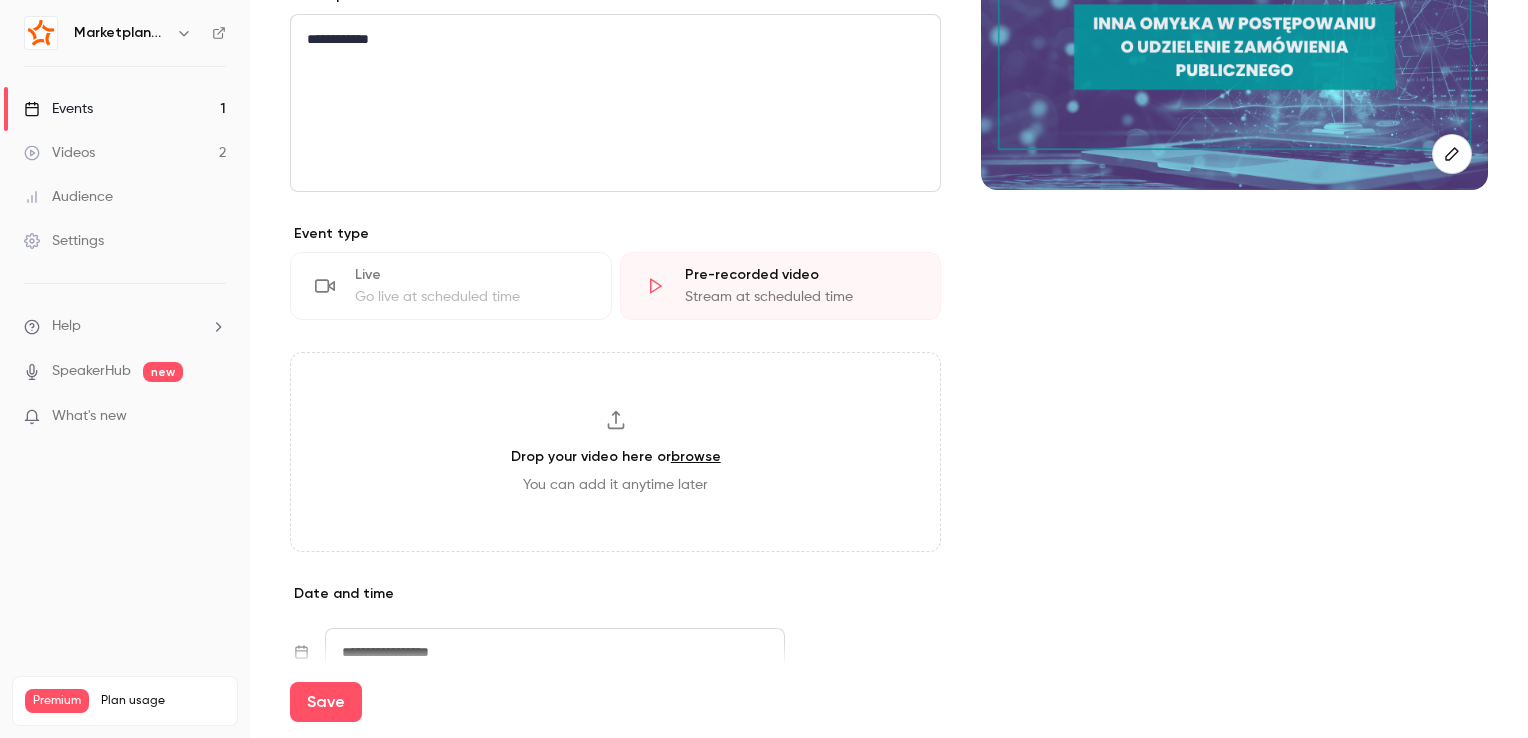 click on "Drop your video here or  browse You can add it anytime later" at bounding box center [615, 452] 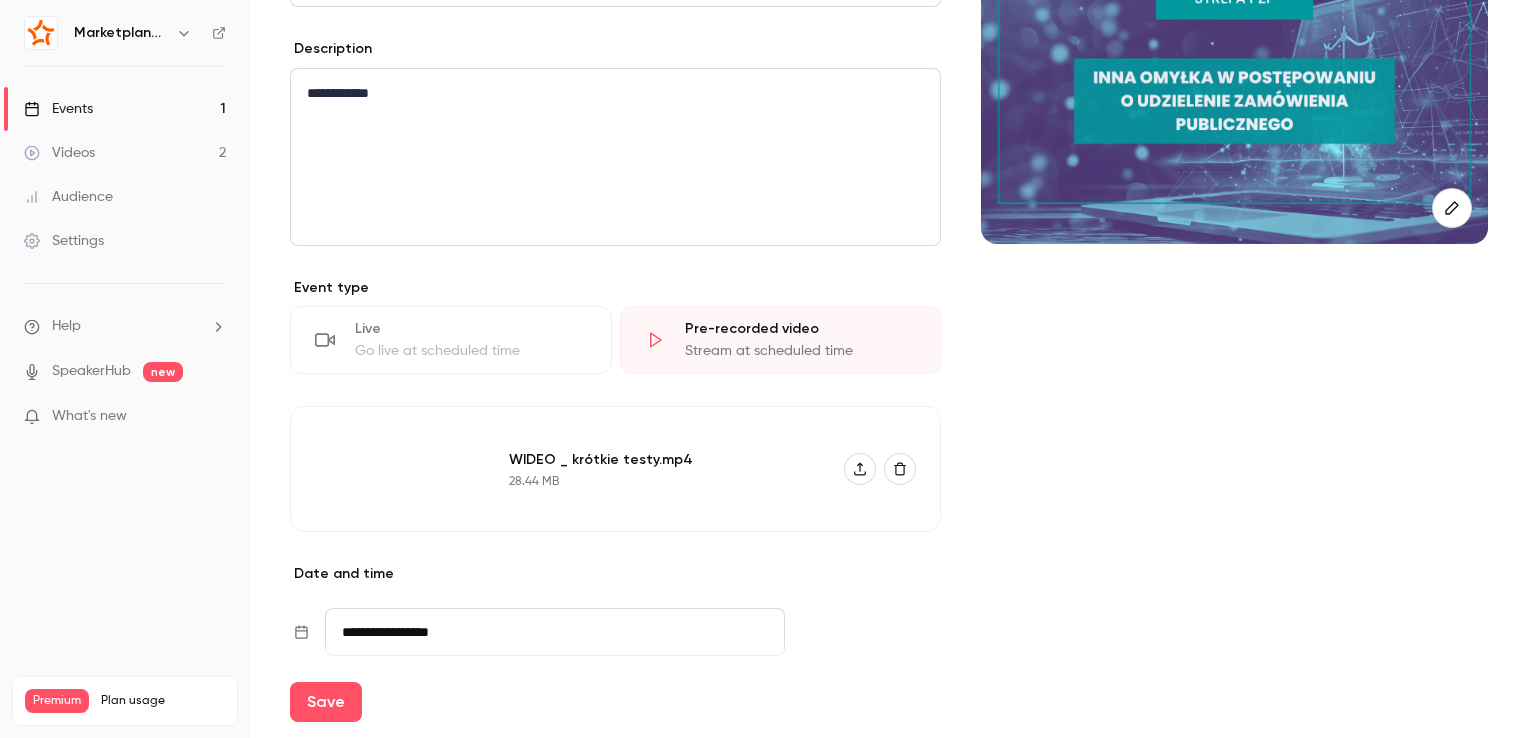 scroll, scrollTop: 300, scrollLeft: 0, axis: vertical 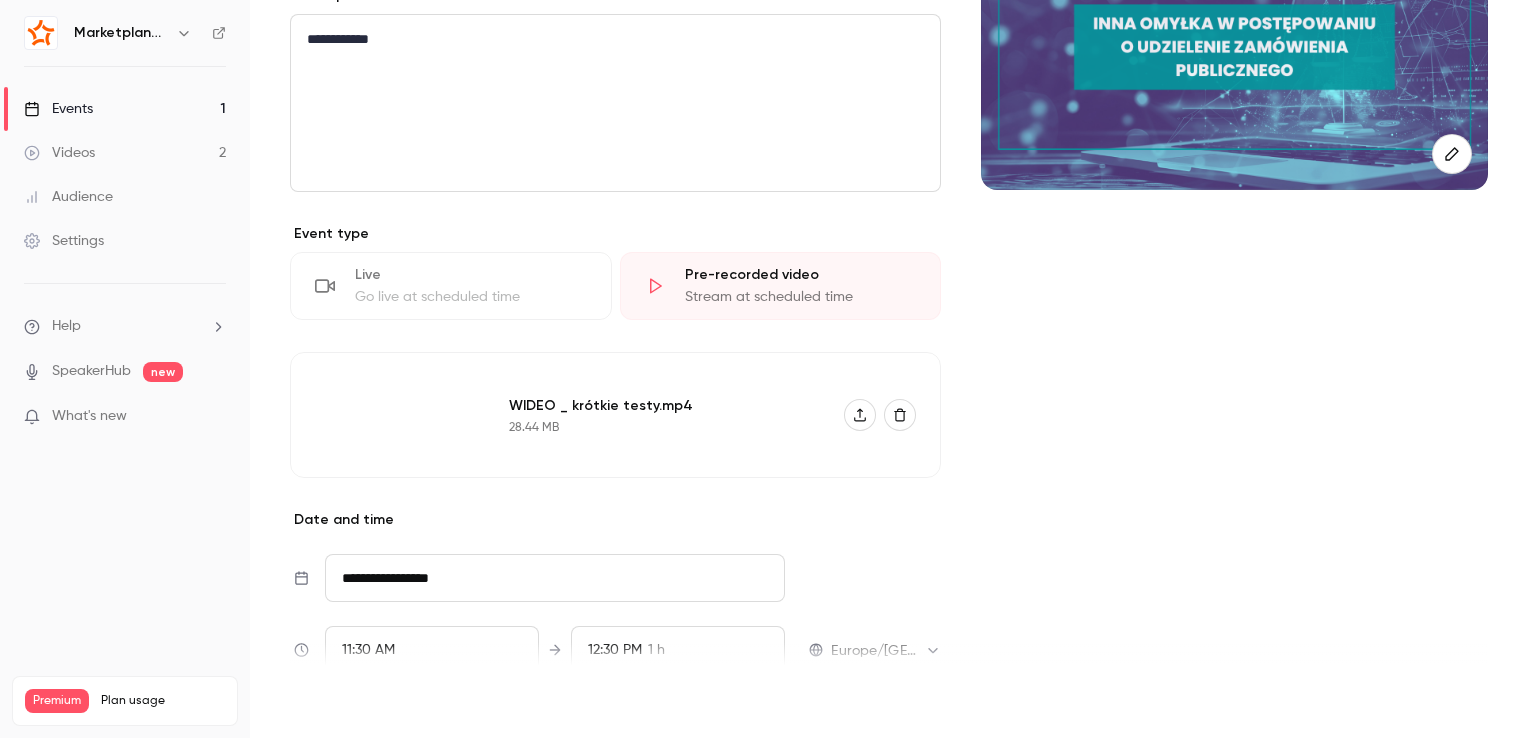 click on "Save" at bounding box center (326, 702) 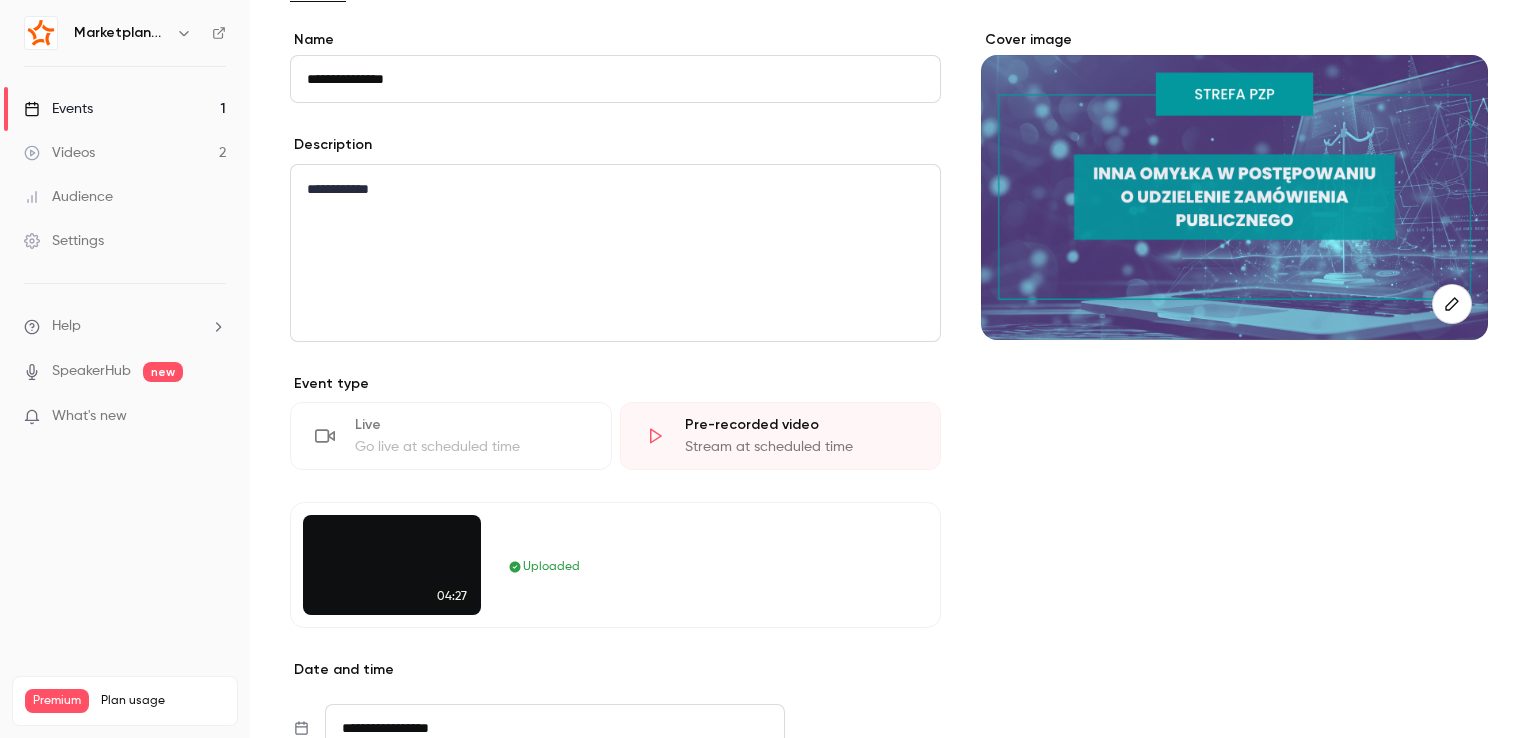 scroll, scrollTop: 0, scrollLeft: 0, axis: both 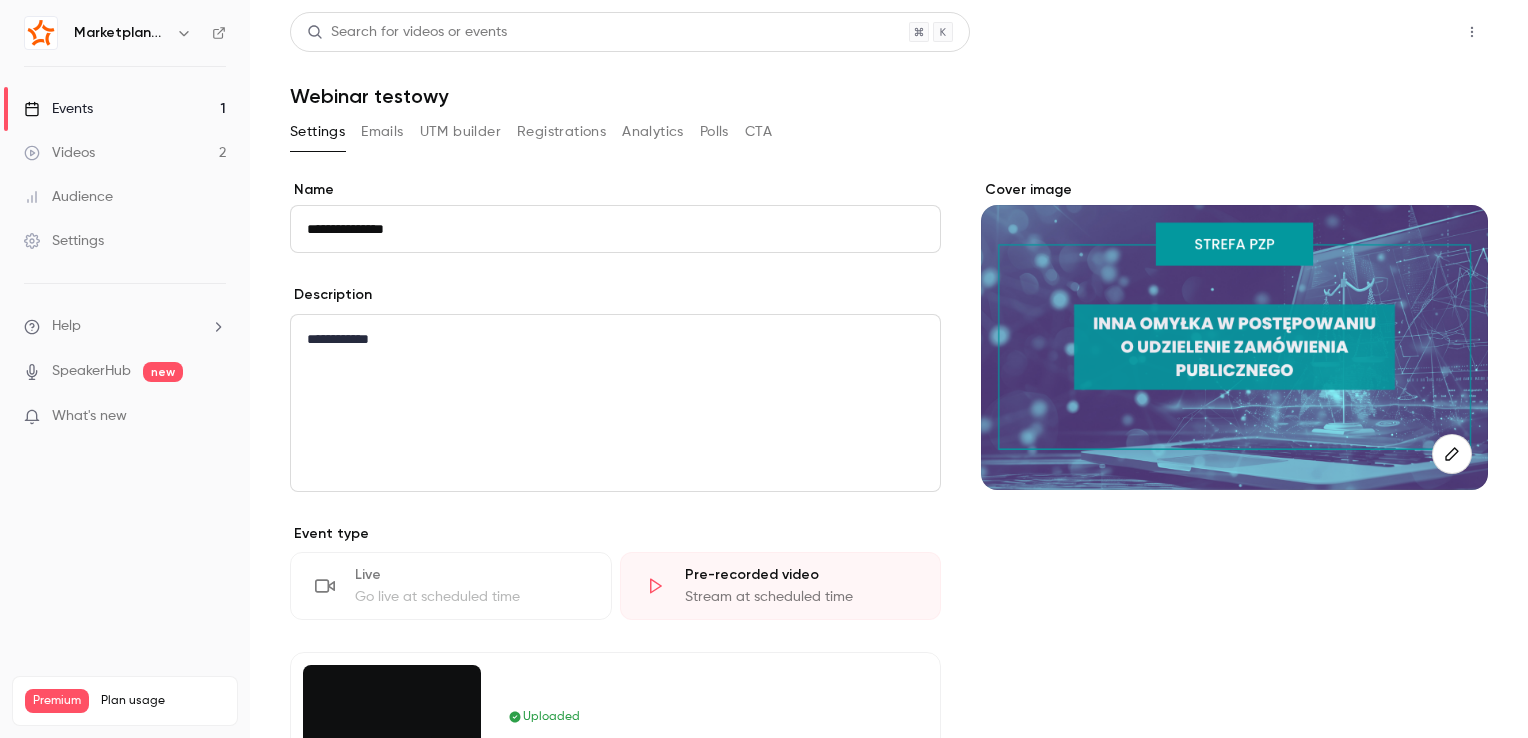 click on "Share" at bounding box center [1400, 32] 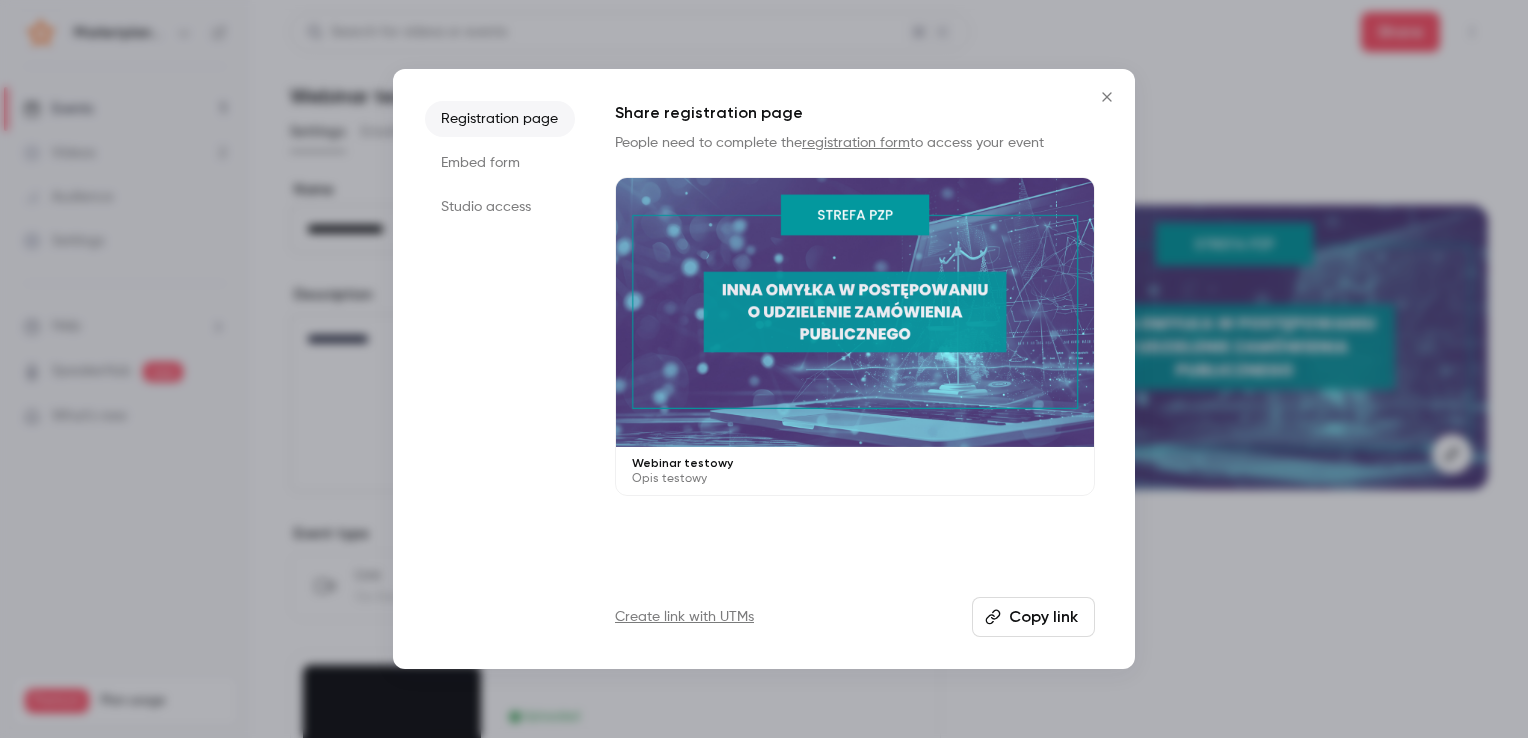 click on "Copy link" at bounding box center (1033, 617) 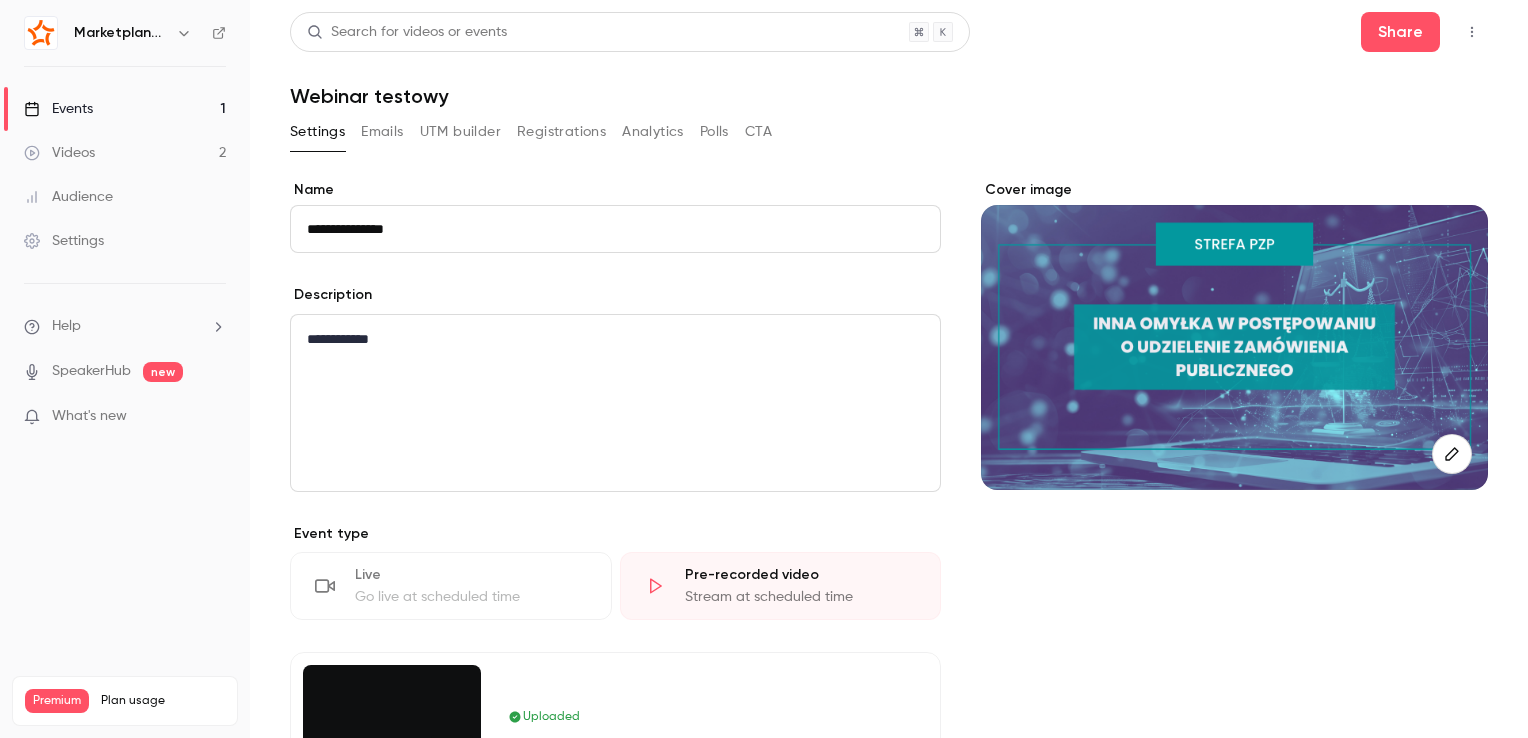 click on "Registrations" at bounding box center (561, 132) 